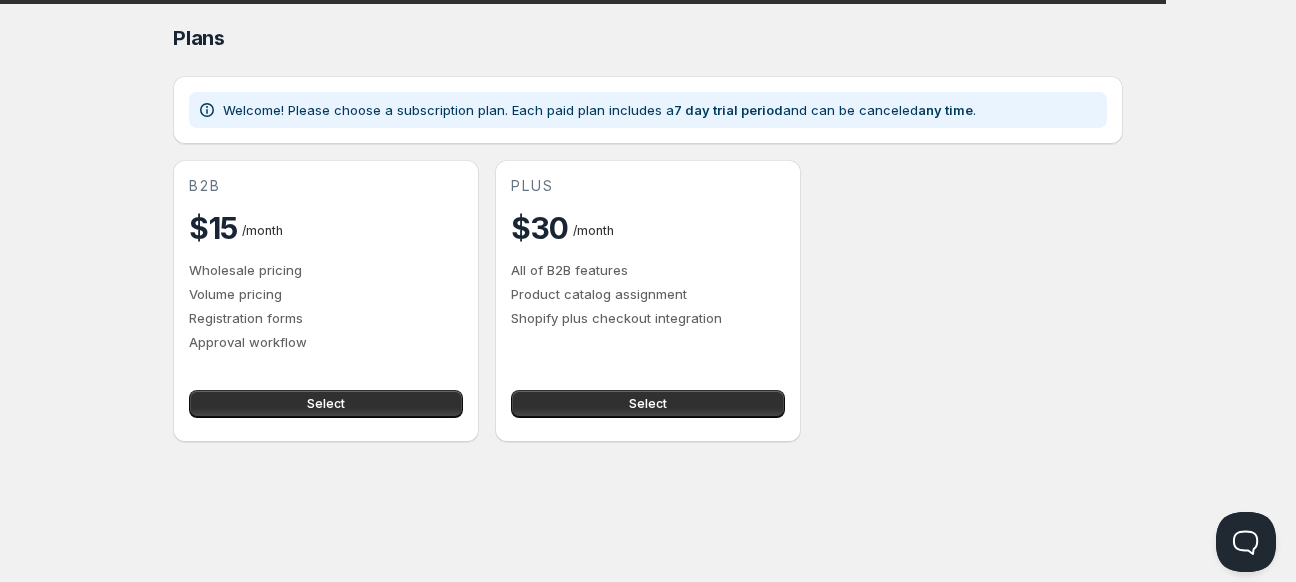 scroll, scrollTop: 0, scrollLeft: 0, axis: both 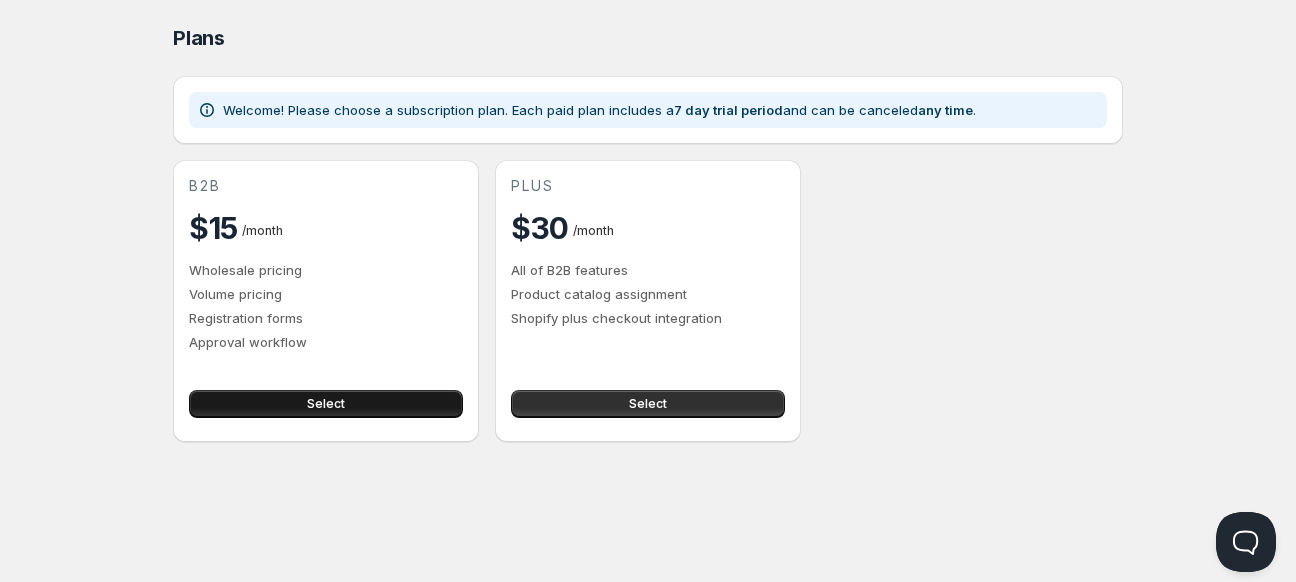 click on "Select" at bounding box center [326, 404] 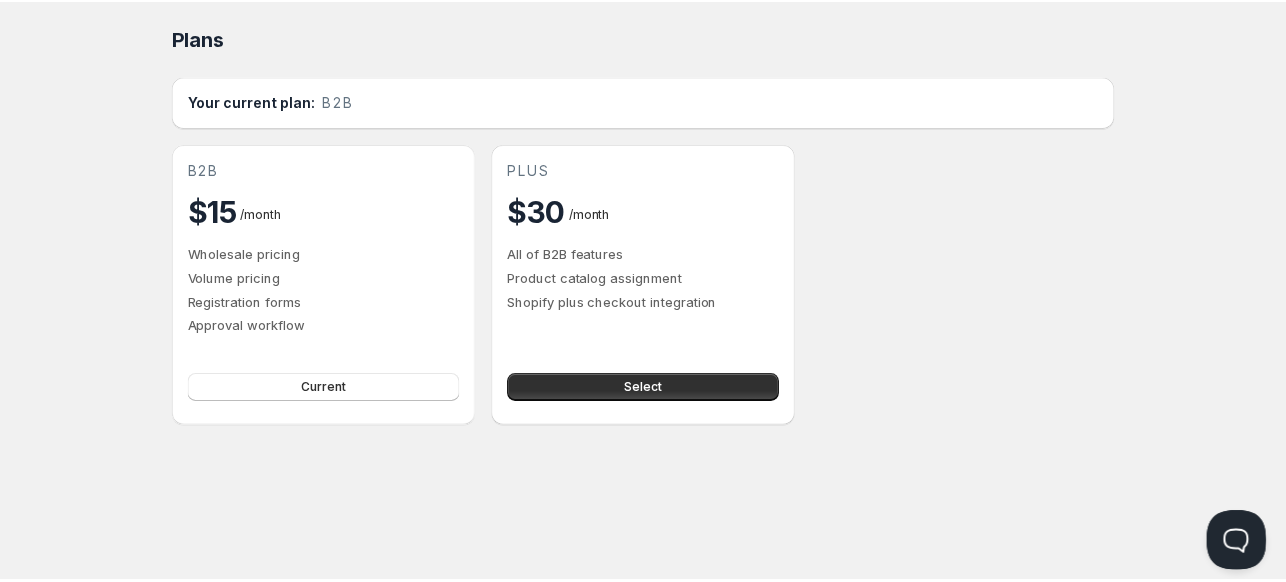 scroll, scrollTop: 0, scrollLeft: 0, axis: both 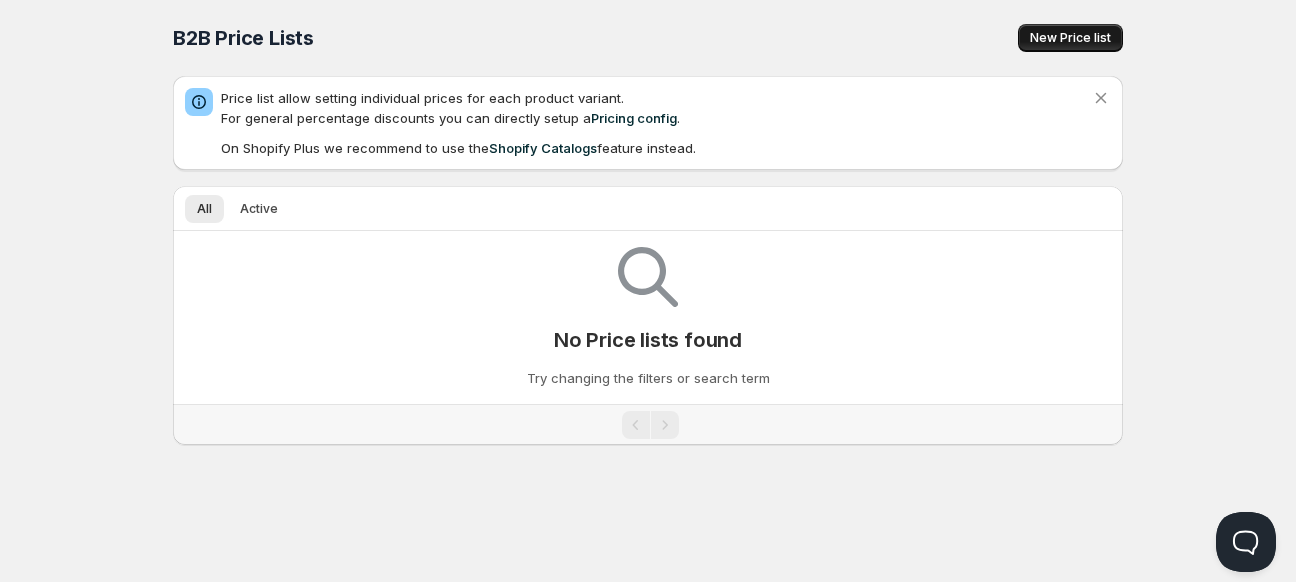 click on "New Price list" at bounding box center [1070, 38] 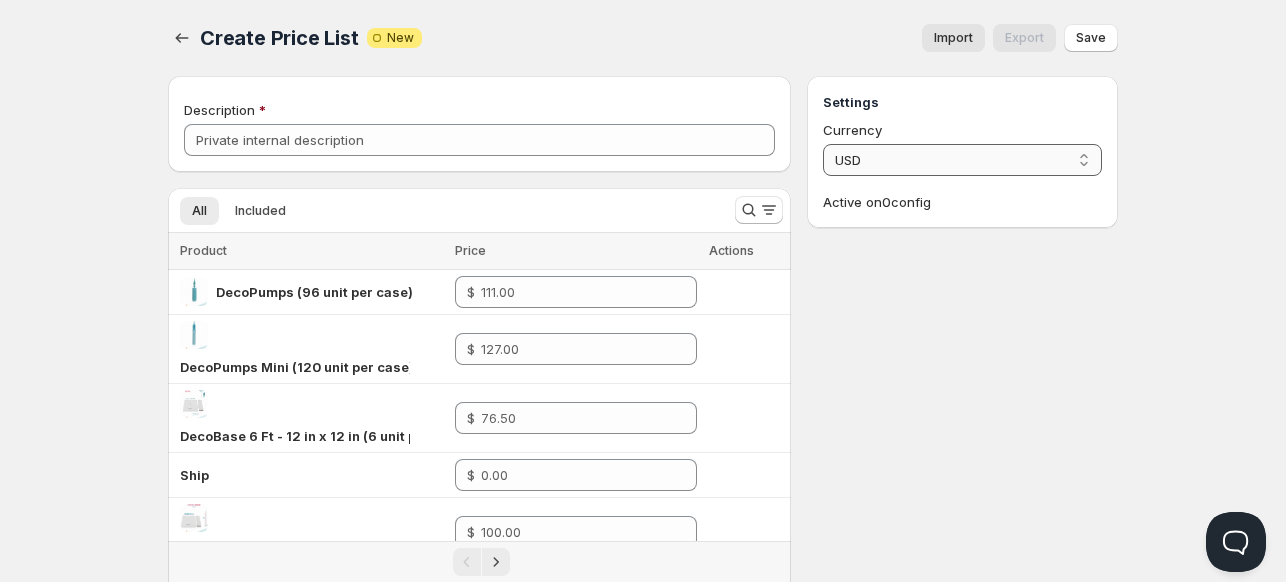 click on "USD" at bounding box center [962, 160] 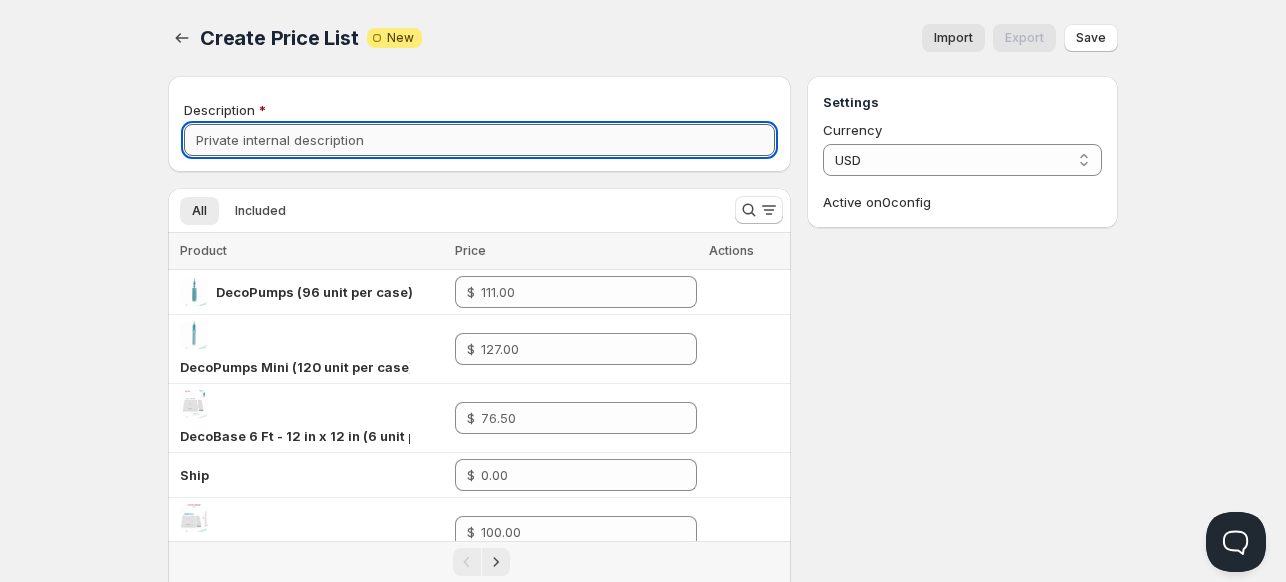 click on "Description" at bounding box center (479, 140) 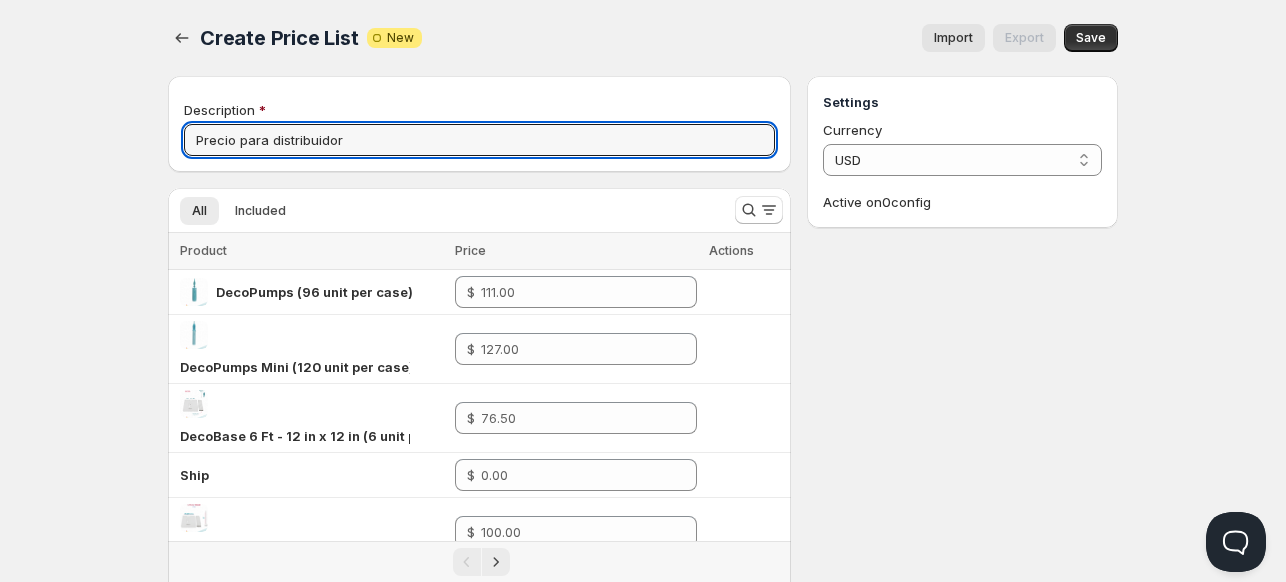 type on "Precio para distribuidor" 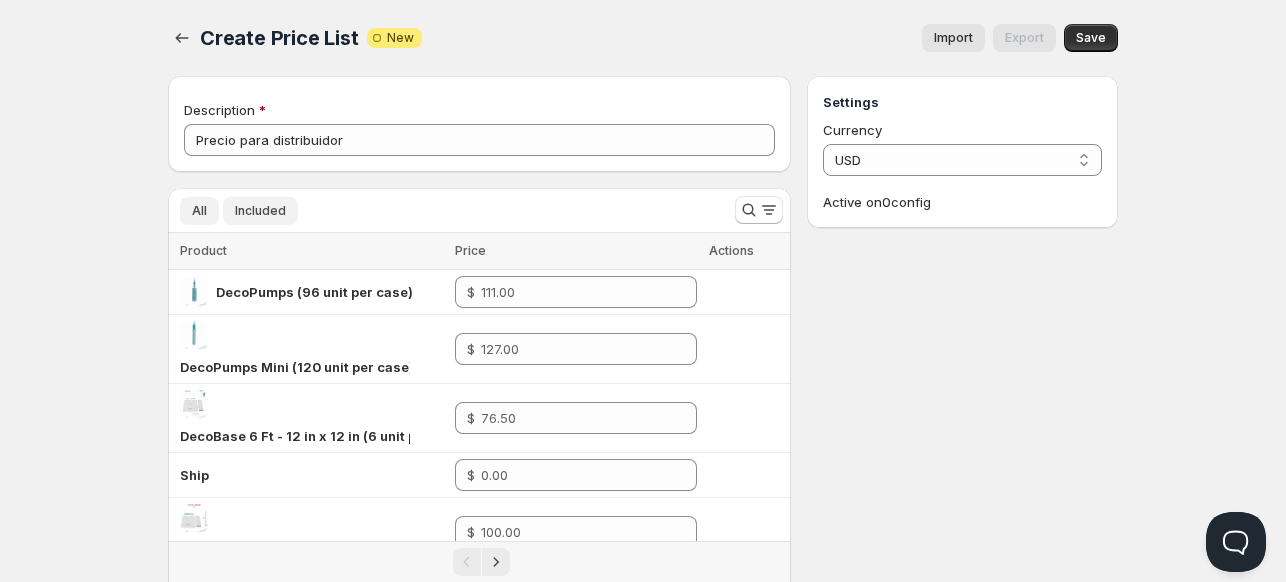 click on "Included" at bounding box center (260, 211) 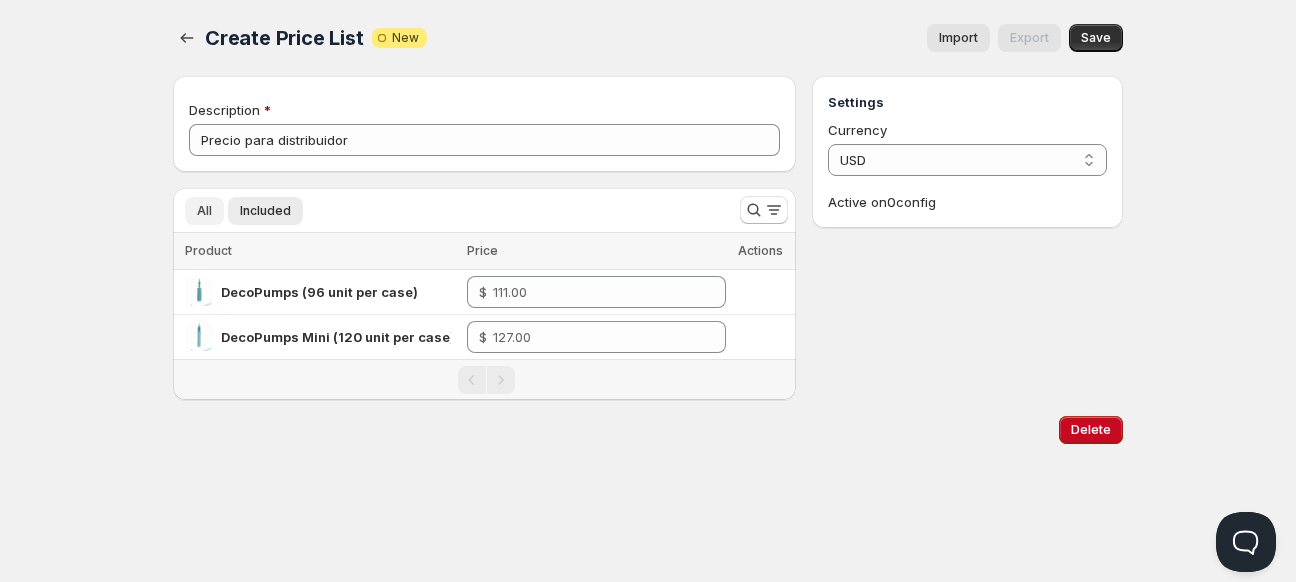 click on "All" at bounding box center [204, 211] 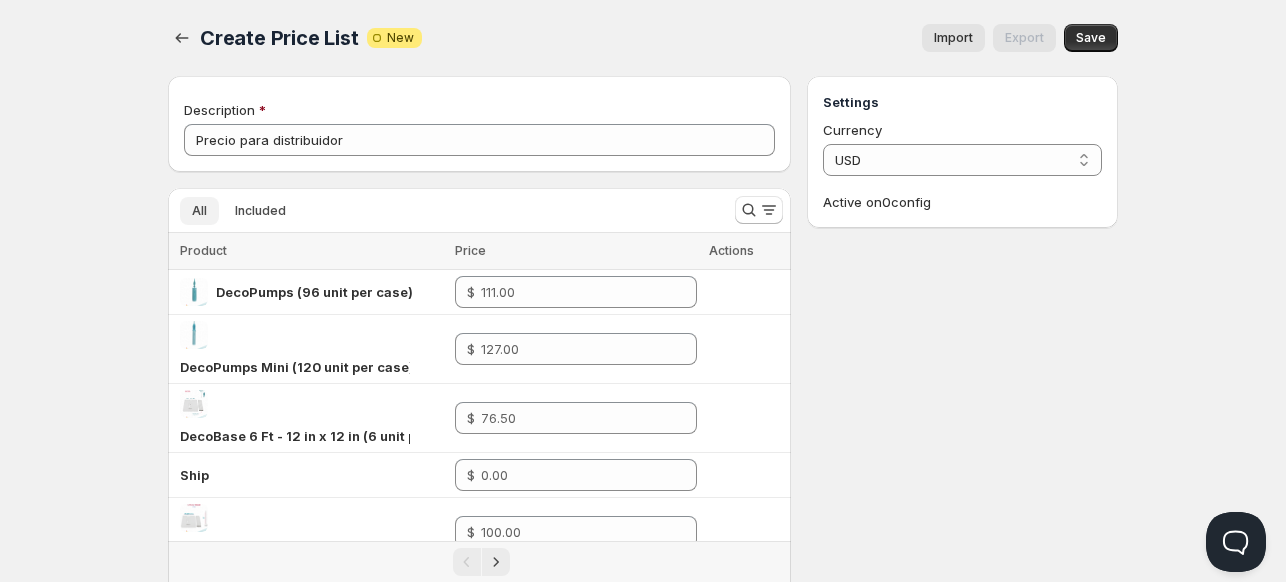 scroll, scrollTop: 0, scrollLeft: 0, axis: both 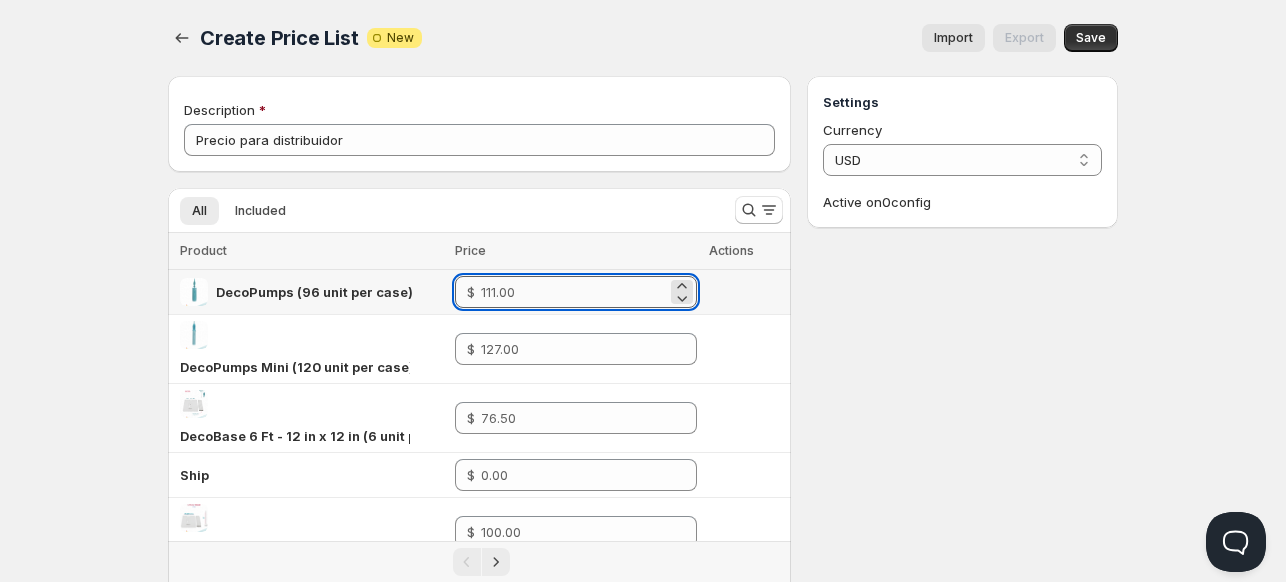 click at bounding box center (573, 292) 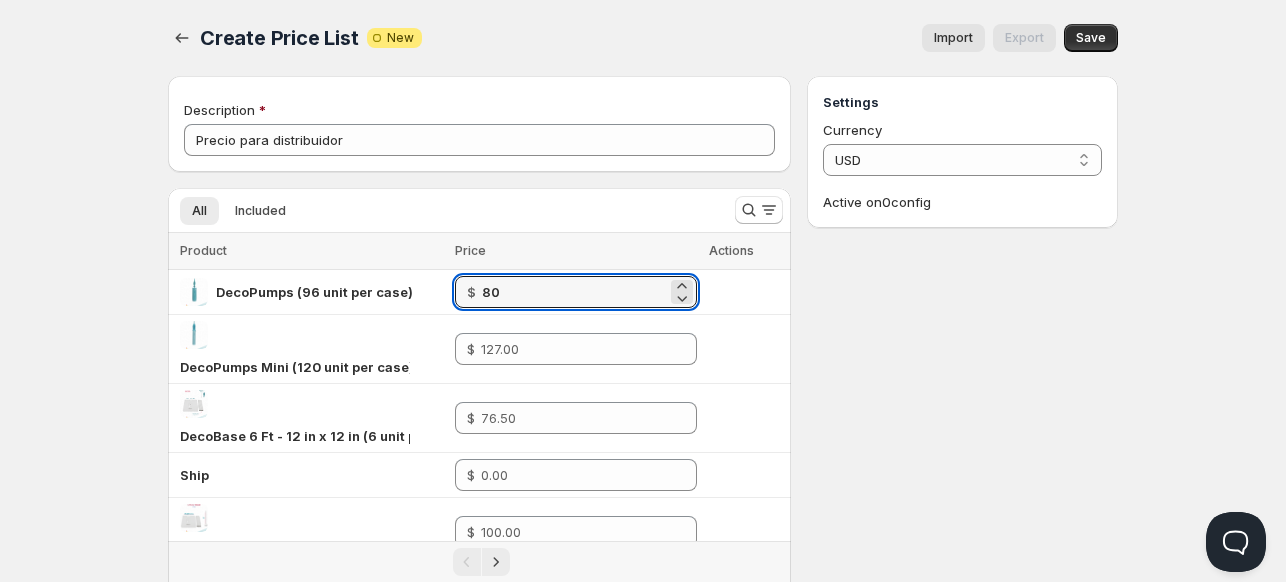 type on "80" 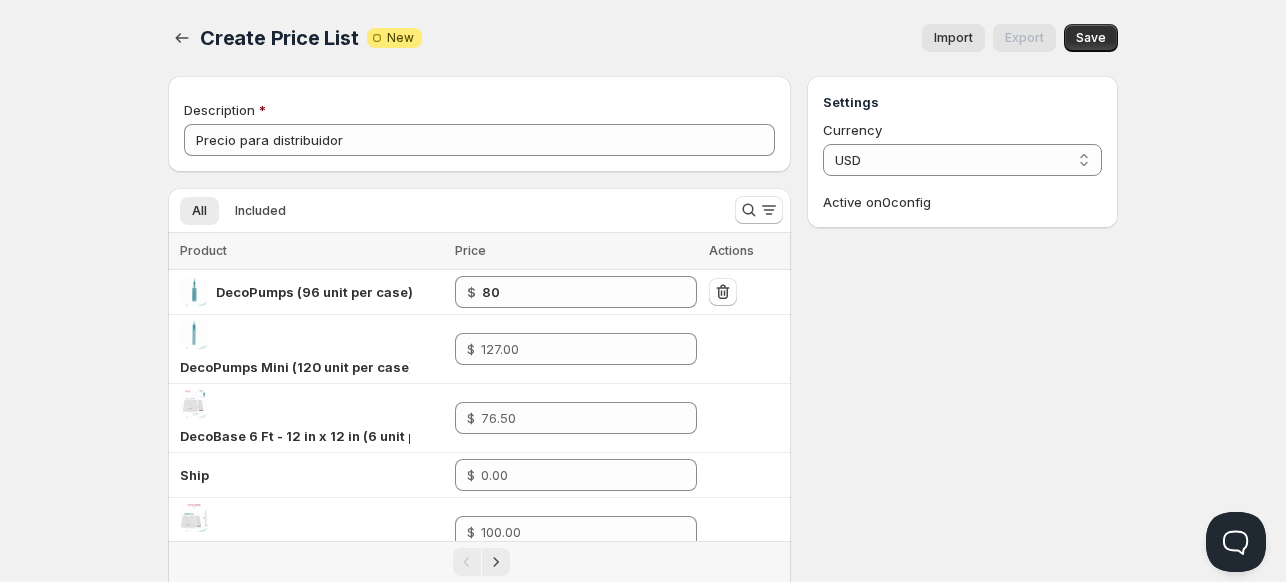 click on "Settings Currency USD USD Active on  0  config" at bounding box center (962, 1037) 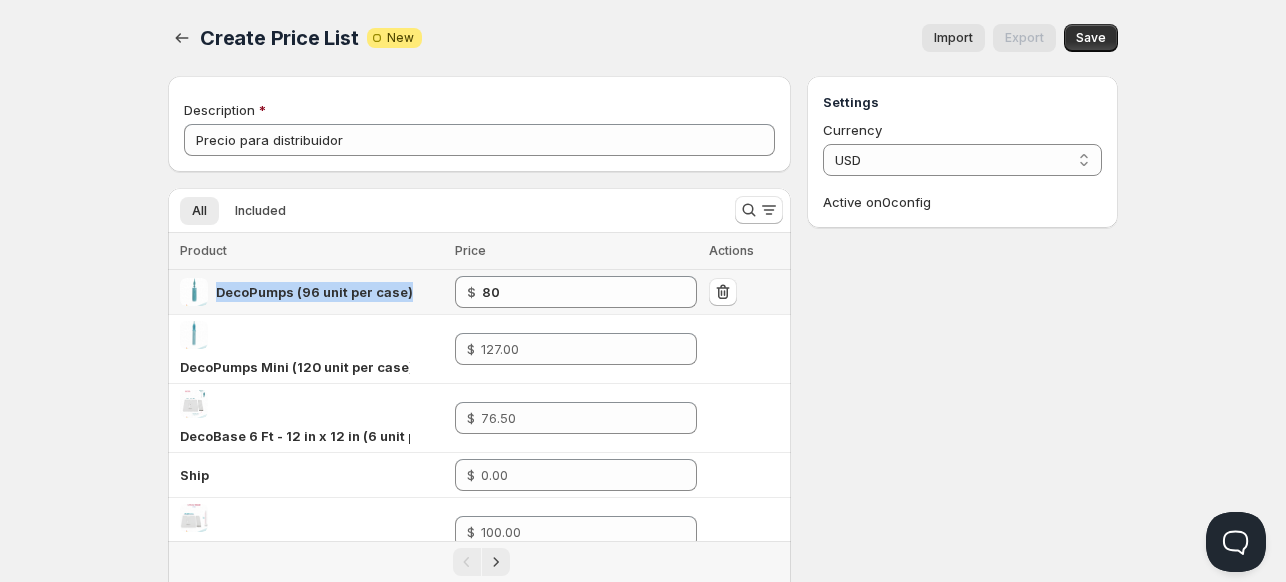 drag, startPoint x: 218, startPoint y: 288, endPoint x: 414, endPoint y: 282, distance: 196.09181 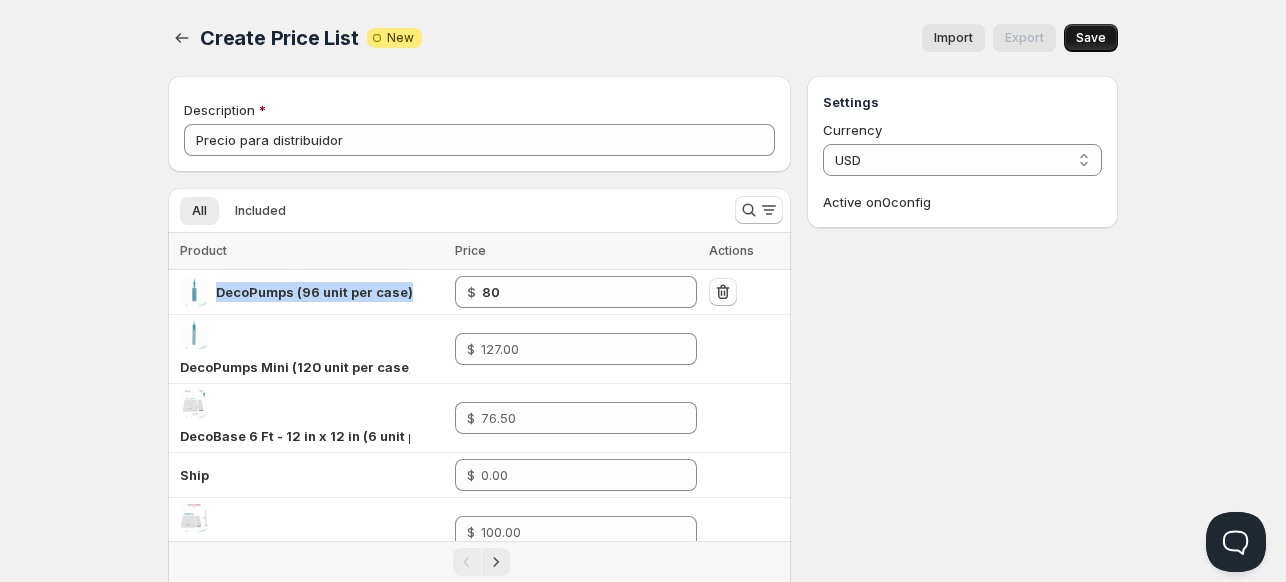 click on "Save" at bounding box center [1091, 38] 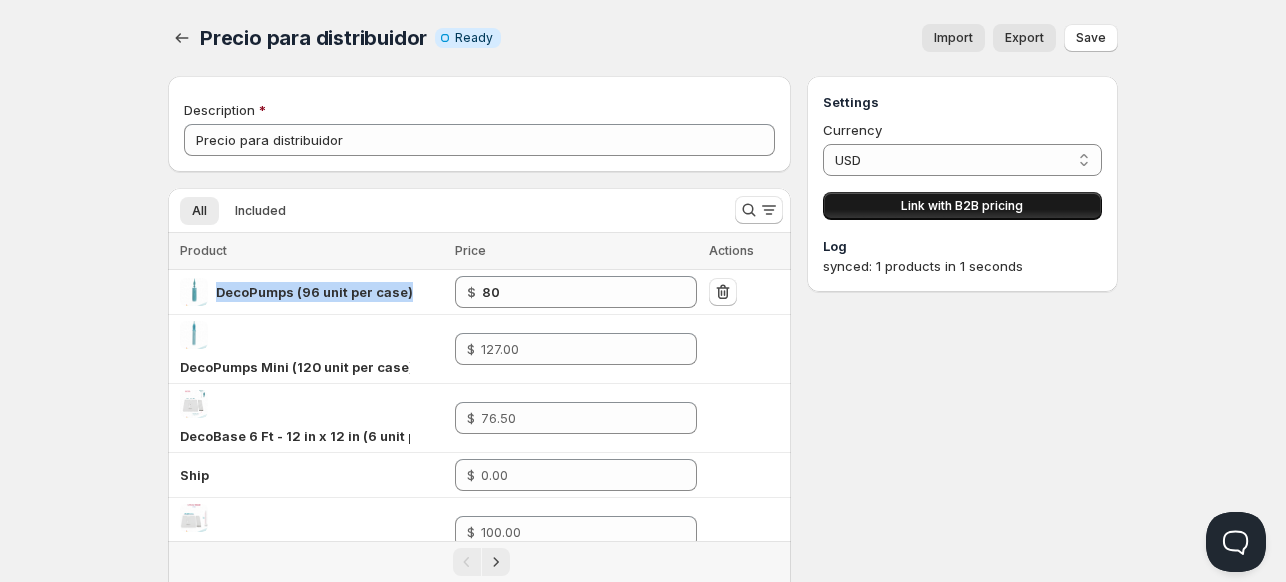 click on "Link with B2B pricing" at bounding box center [962, 206] 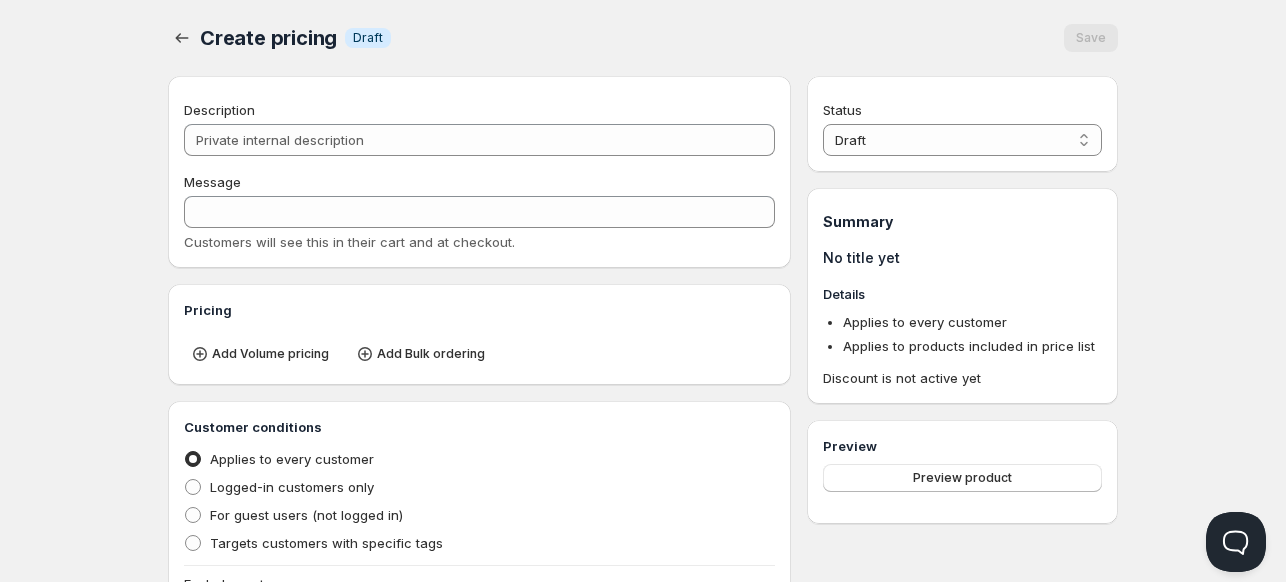 type on "PL Precio para distribuidor" 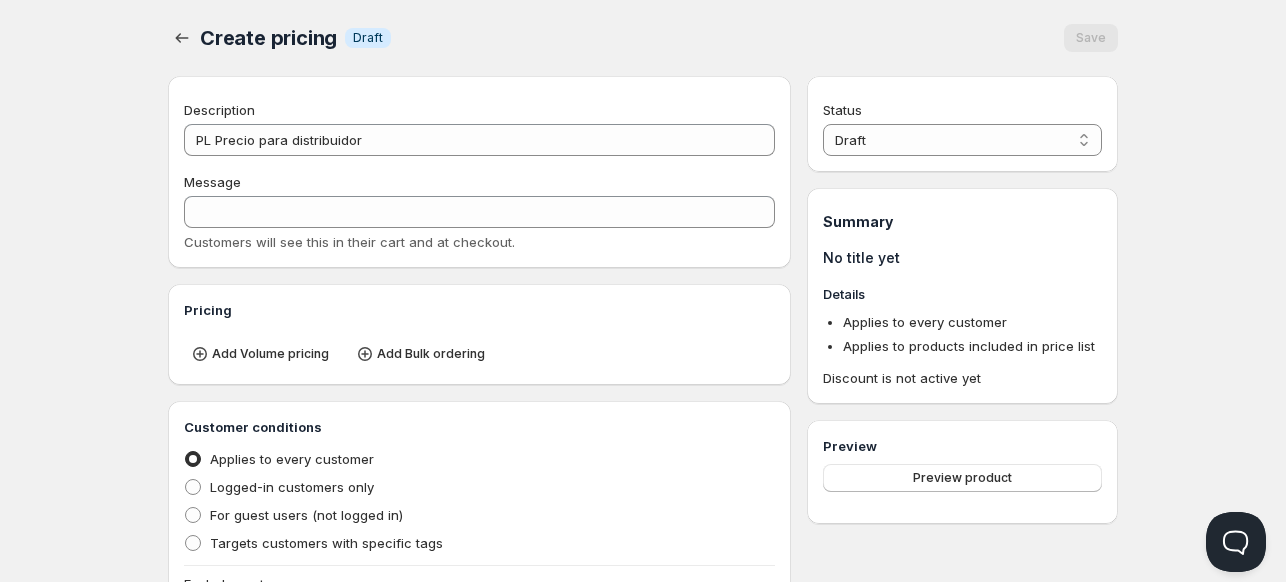 type on "PL_PRECIO_PARA_DISTRIBUIDOR" 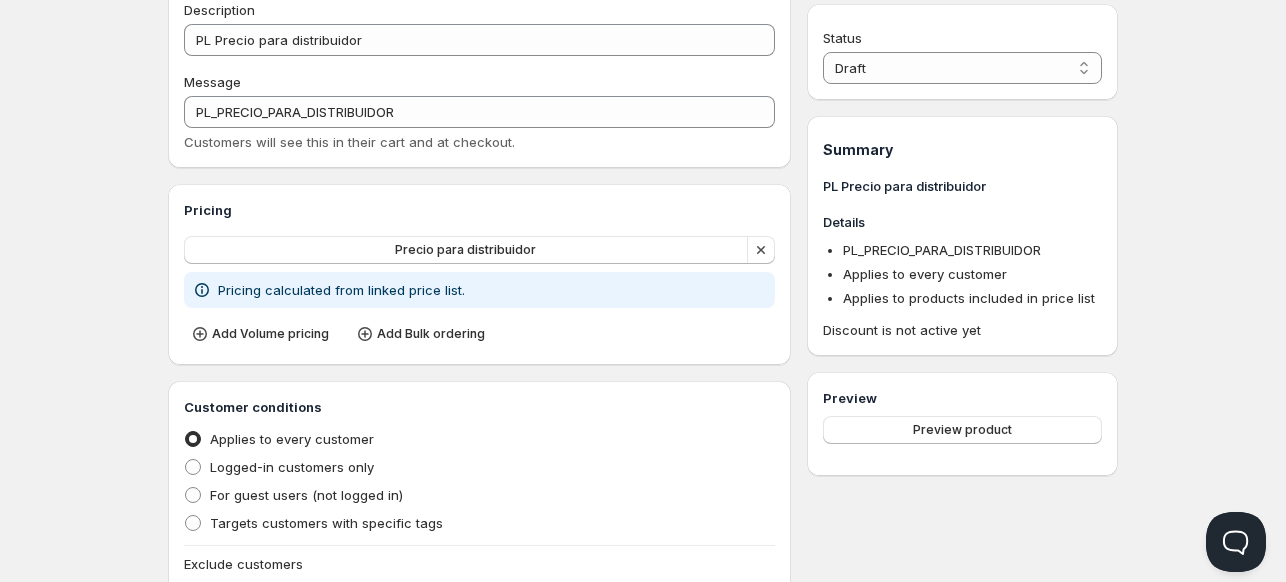scroll, scrollTop: 200, scrollLeft: 0, axis: vertical 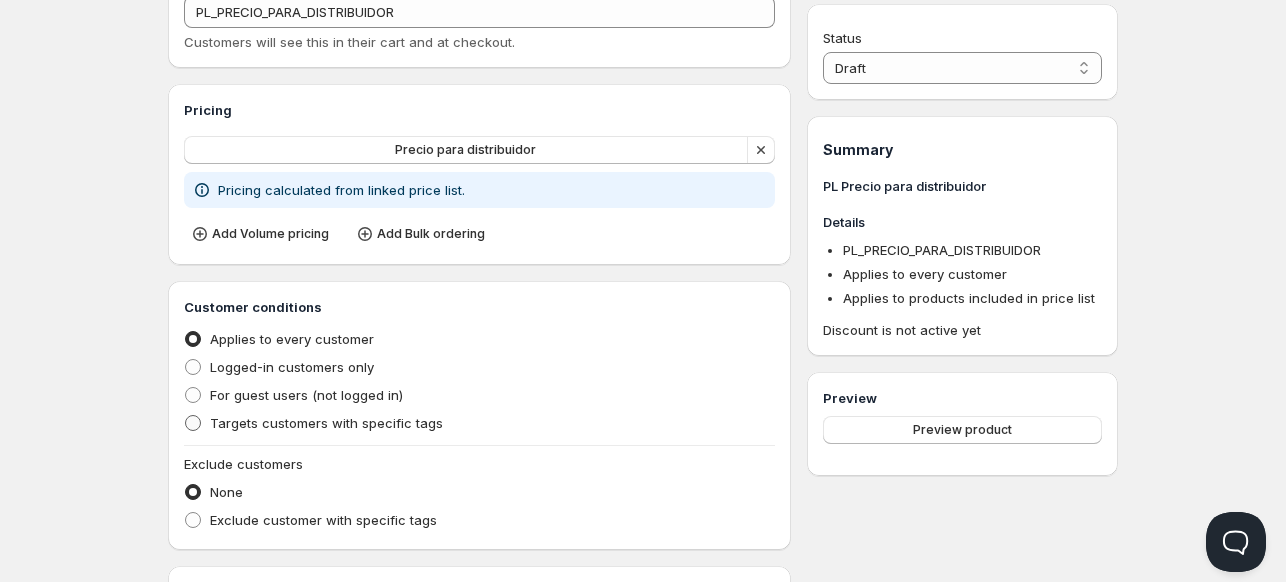 click on "Targets customers with specific tags" at bounding box center [326, 423] 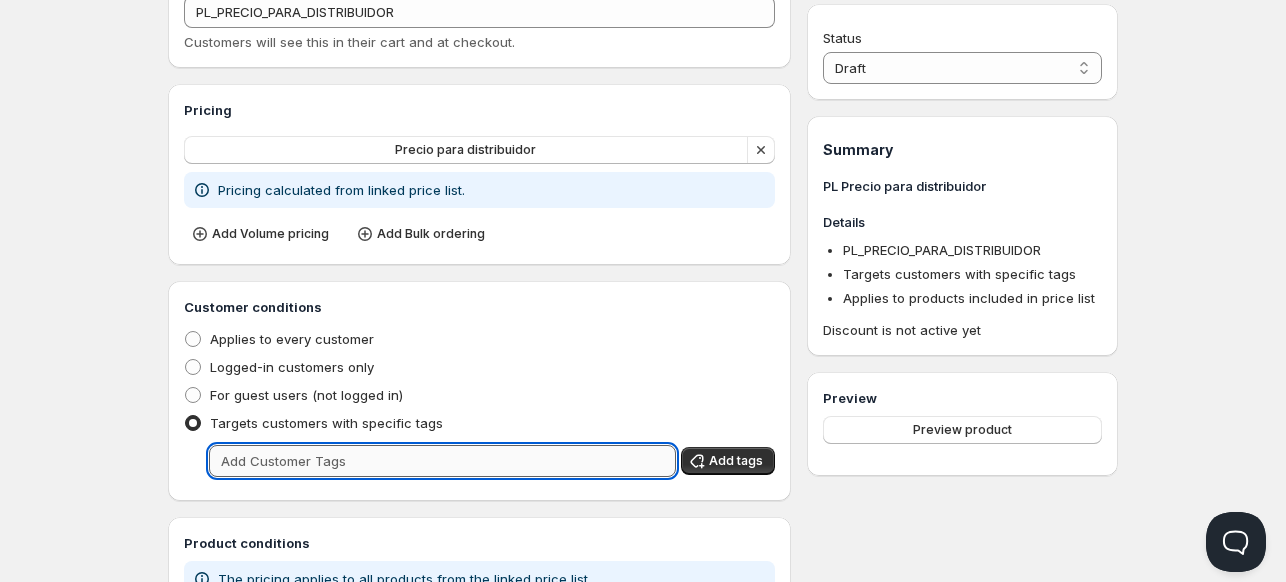 click at bounding box center (442, 461) 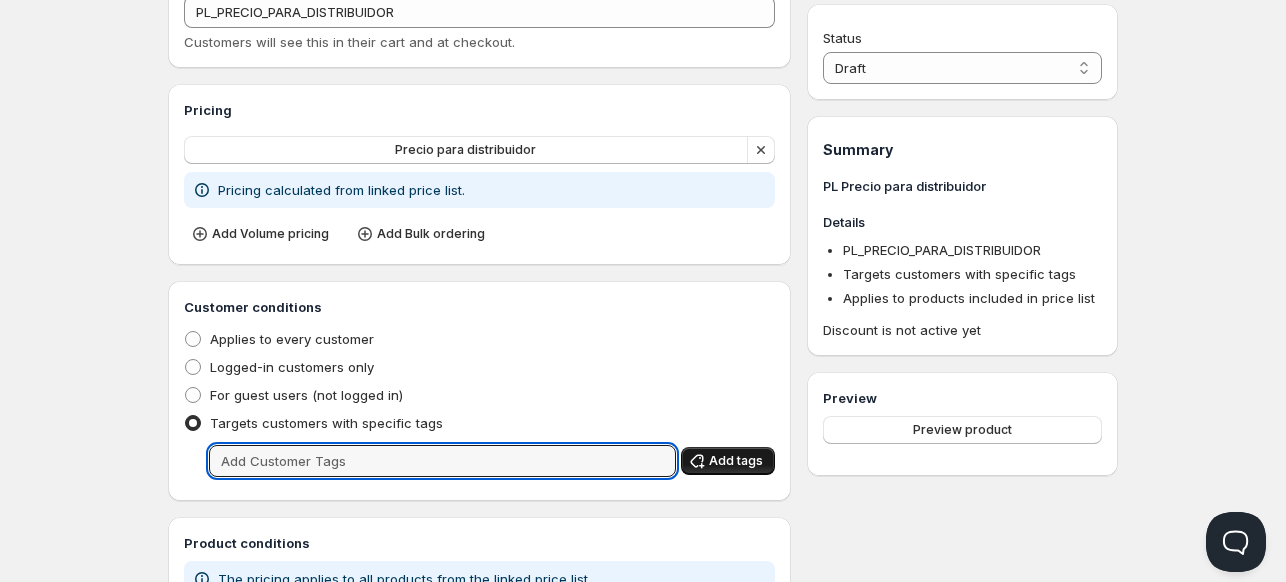 click 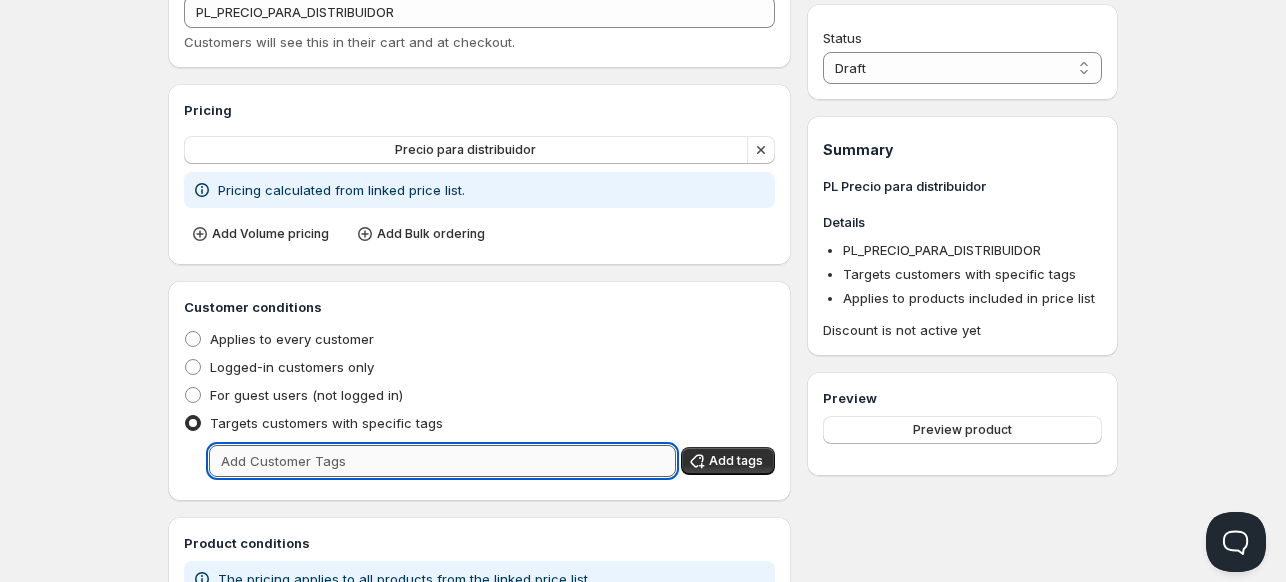 click at bounding box center (442, 461) 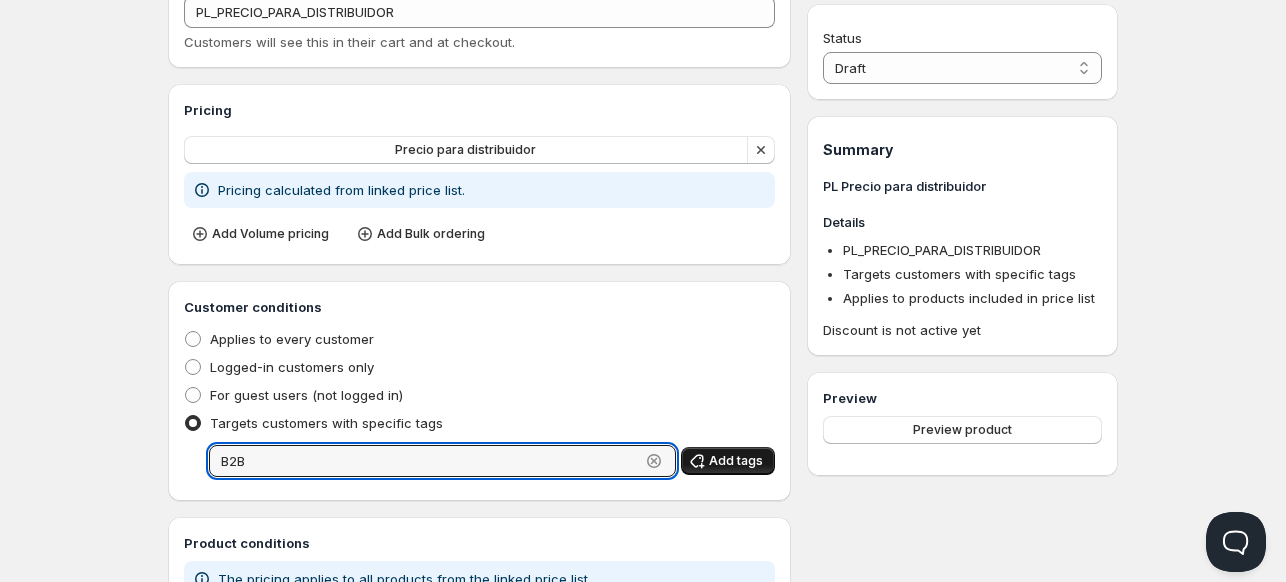 type on "B2B" 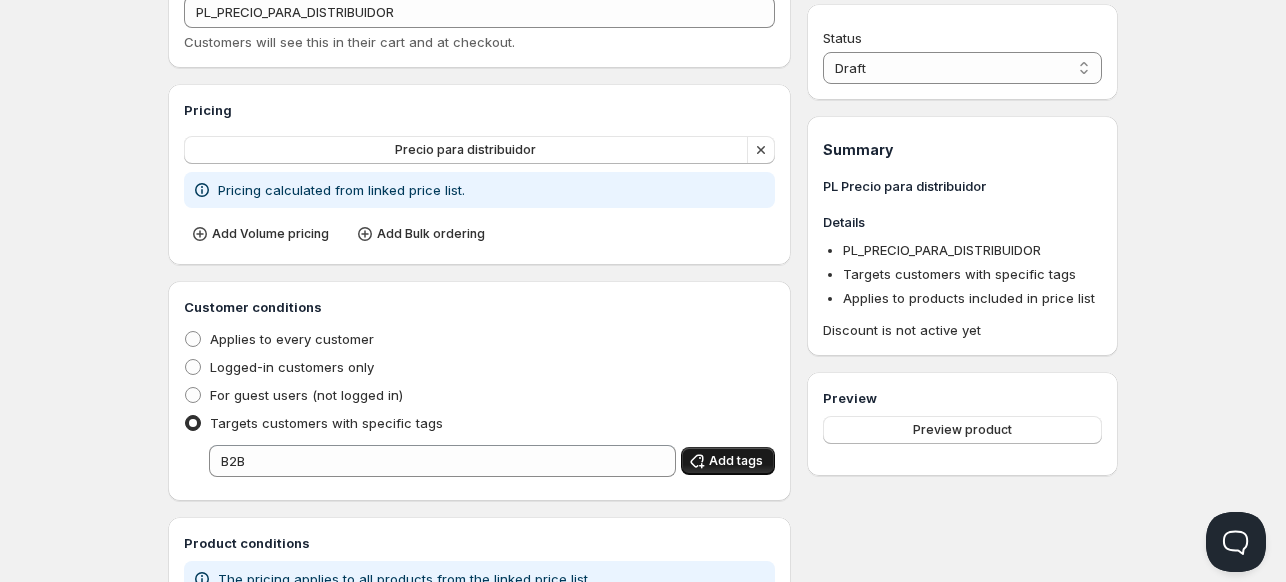 click on "Add tags" at bounding box center (736, 461) 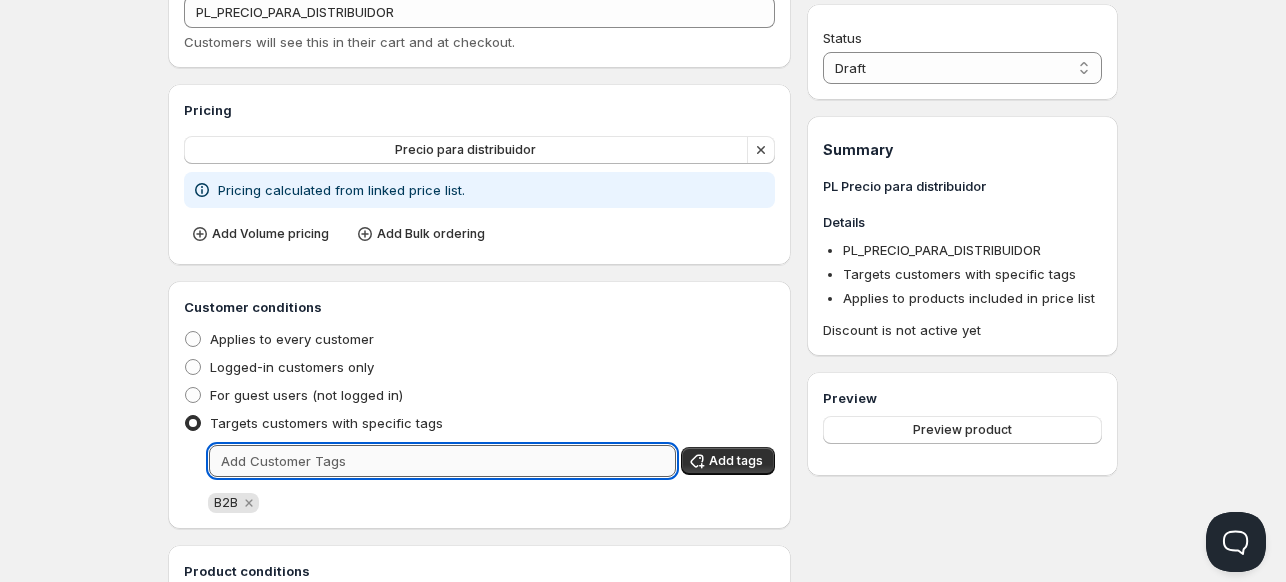 click at bounding box center [442, 461] 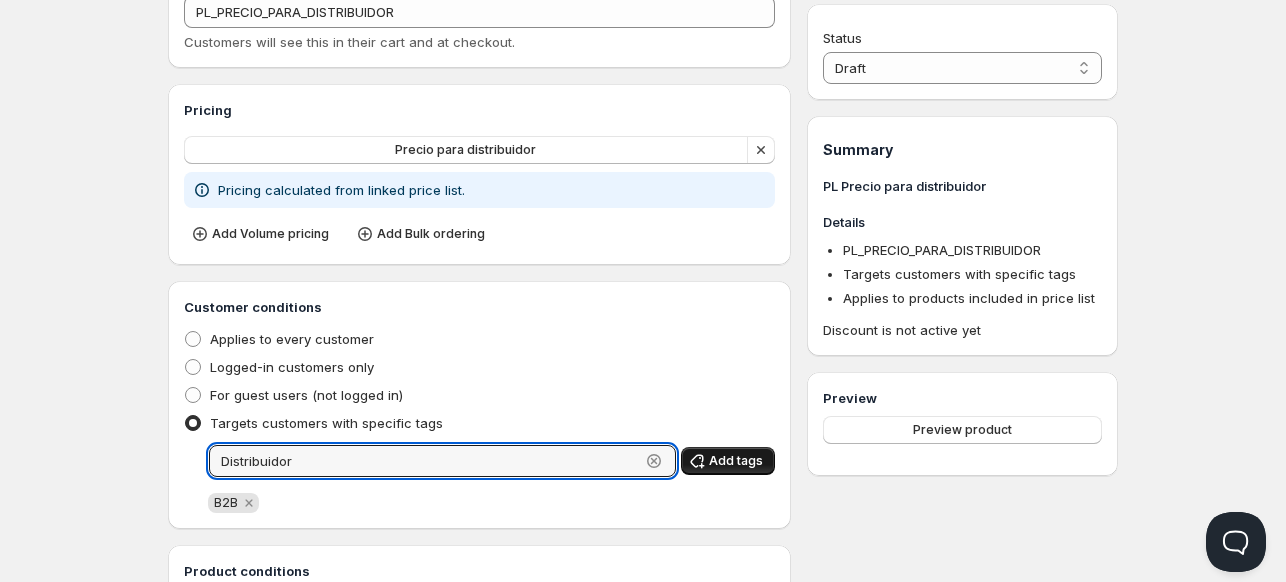 type on "Distribuidor" 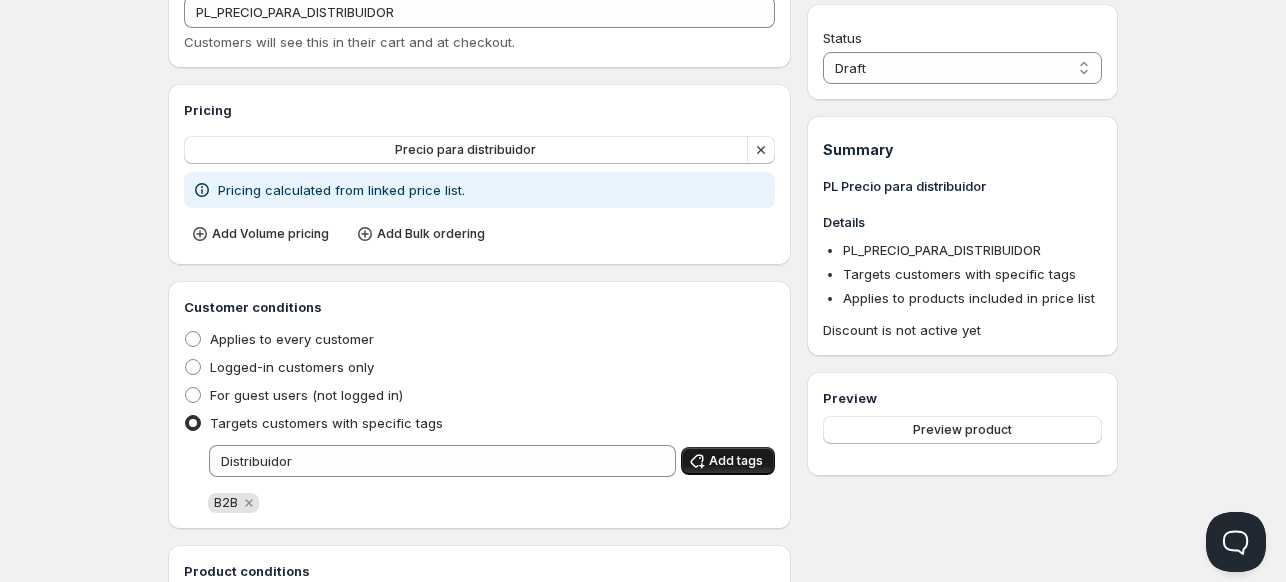 click on "Add tags" at bounding box center (736, 461) 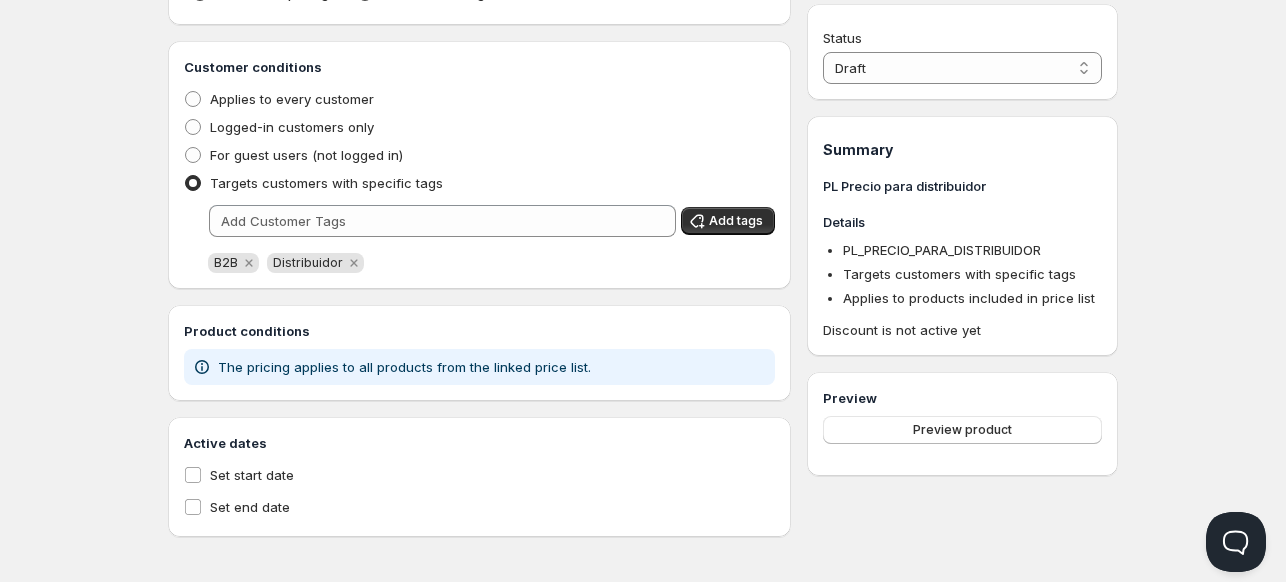 scroll, scrollTop: 445, scrollLeft: 0, axis: vertical 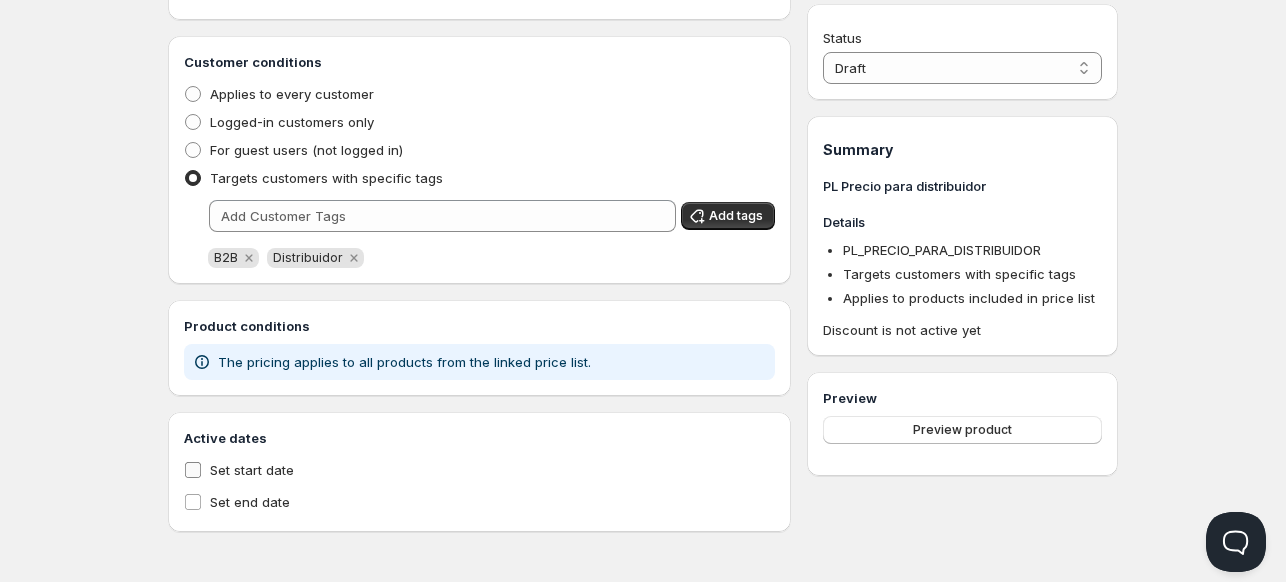 click on "Set start date" at bounding box center (193, 470) 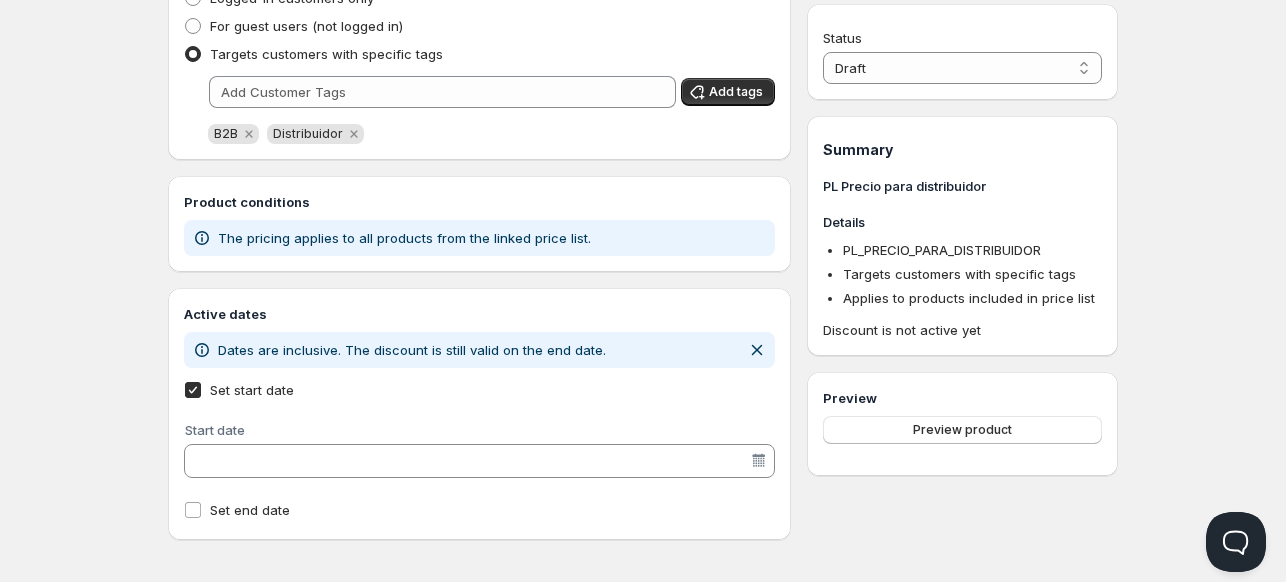 scroll, scrollTop: 576, scrollLeft: 0, axis: vertical 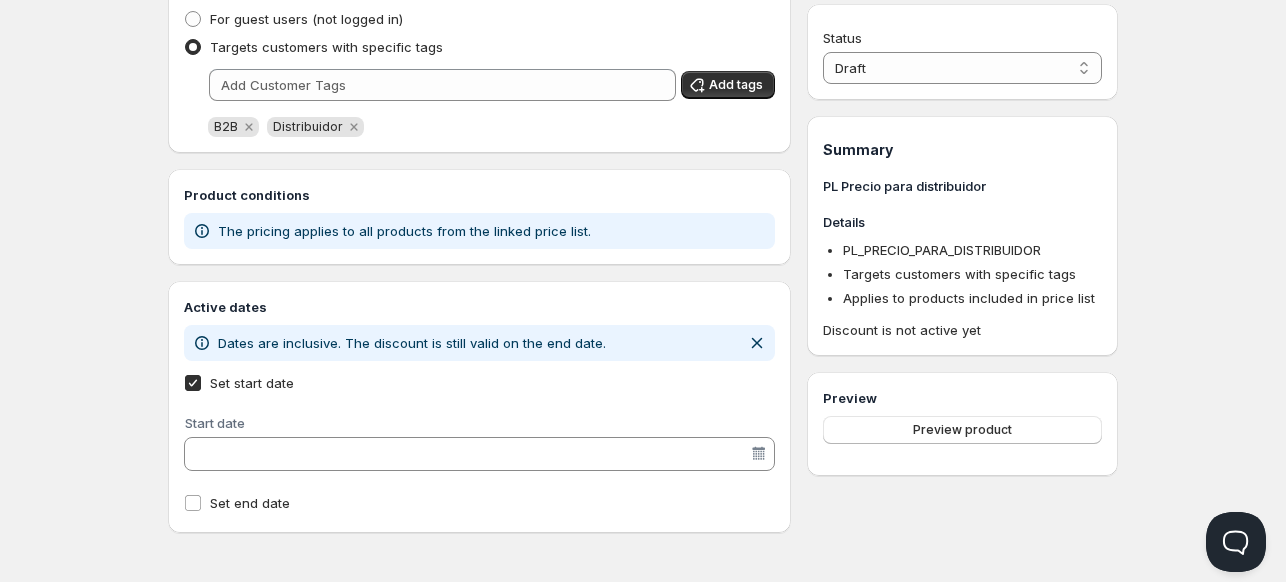 click on "Set start date" at bounding box center (193, 383) 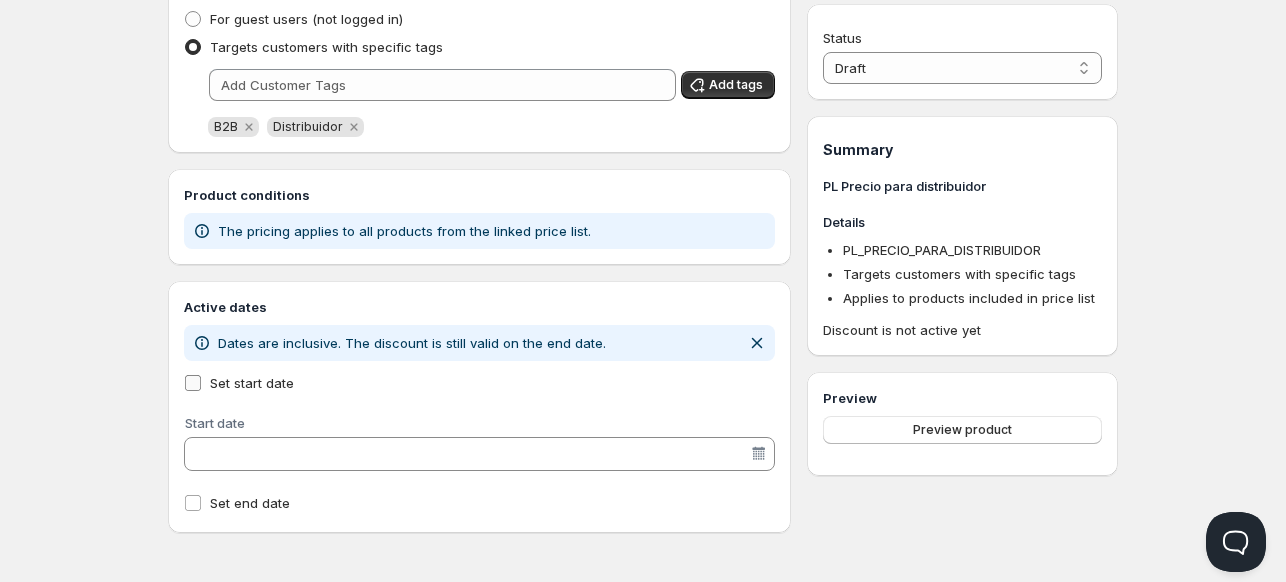 checkbox on "false" 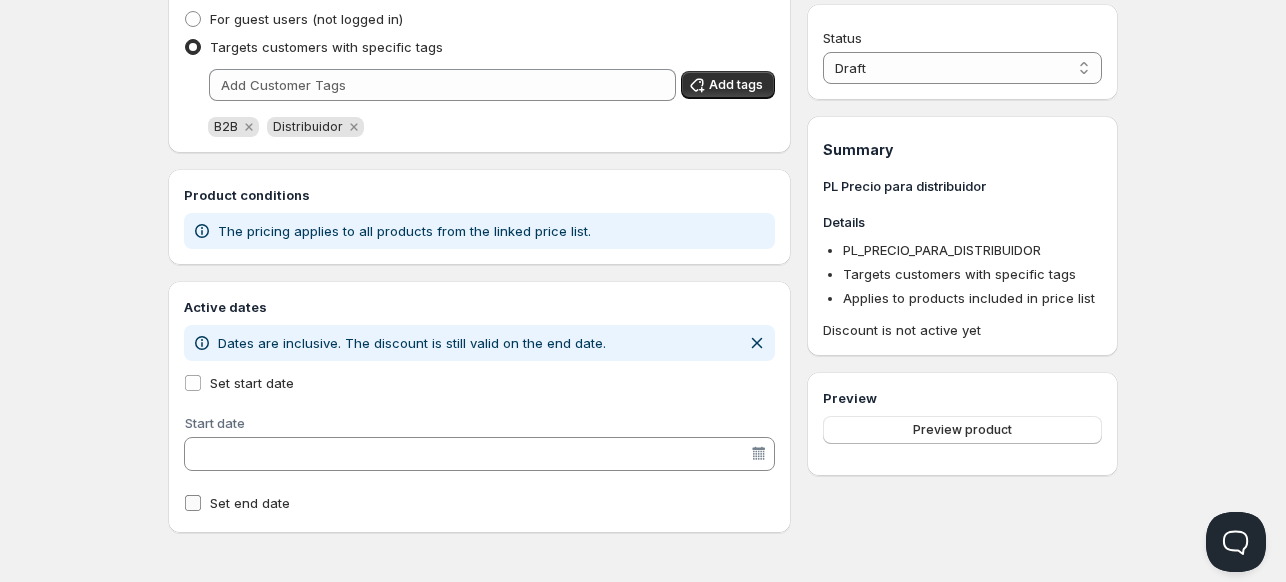 scroll, scrollTop: 445, scrollLeft: 0, axis: vertical 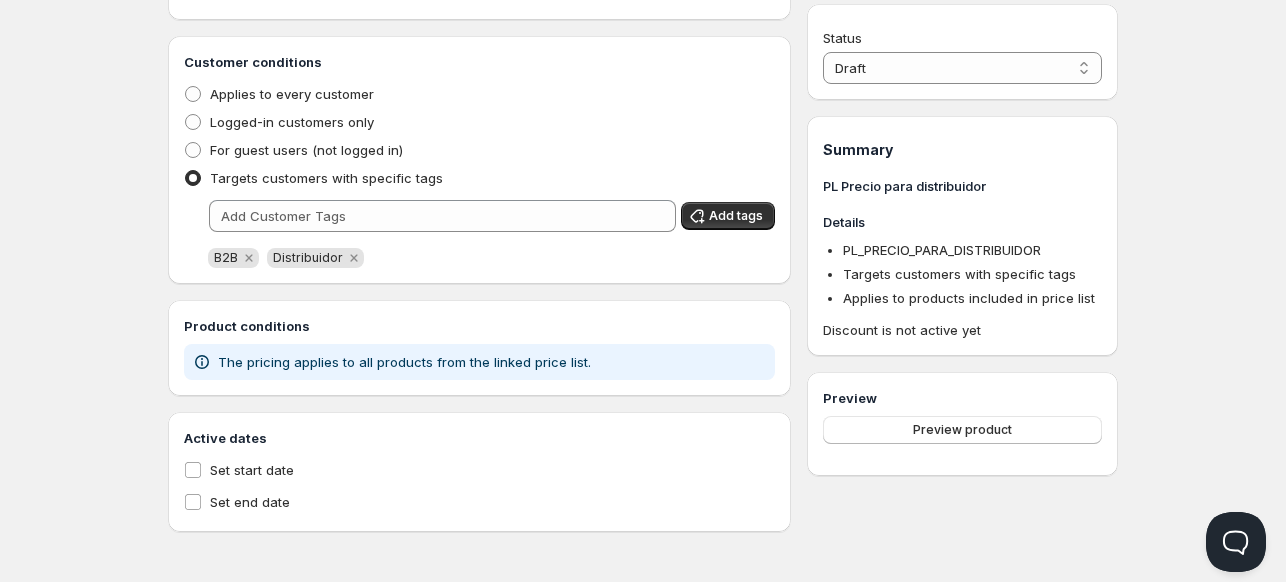 click on "Status" at bounding box center [962, 38] 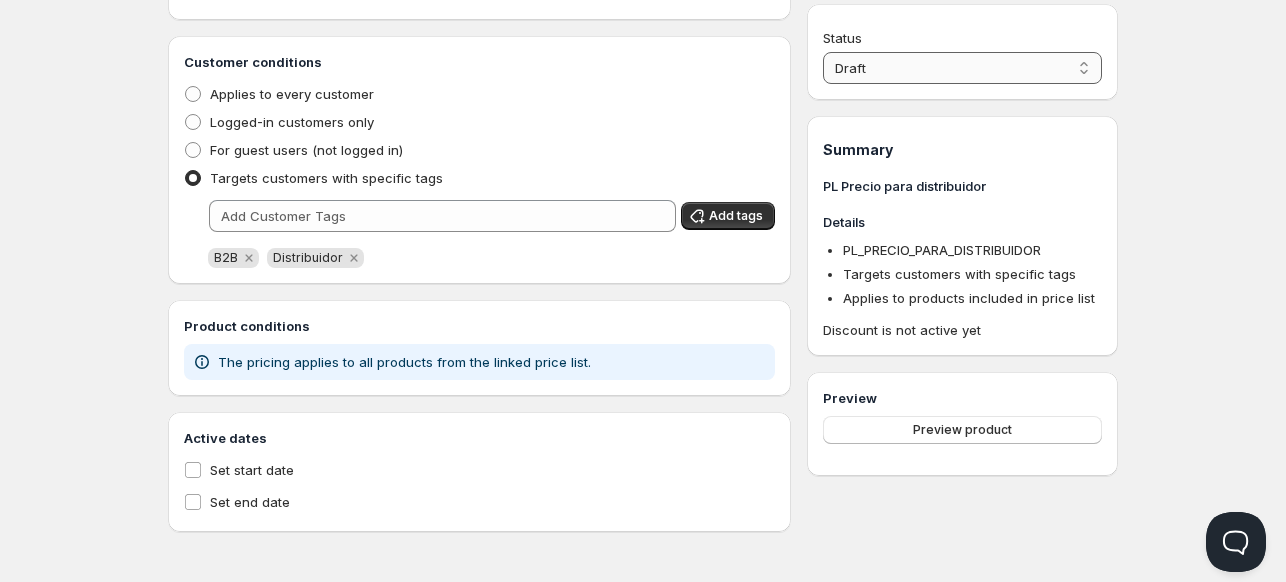click on "Draft Active" at bounding box center [962, 68] 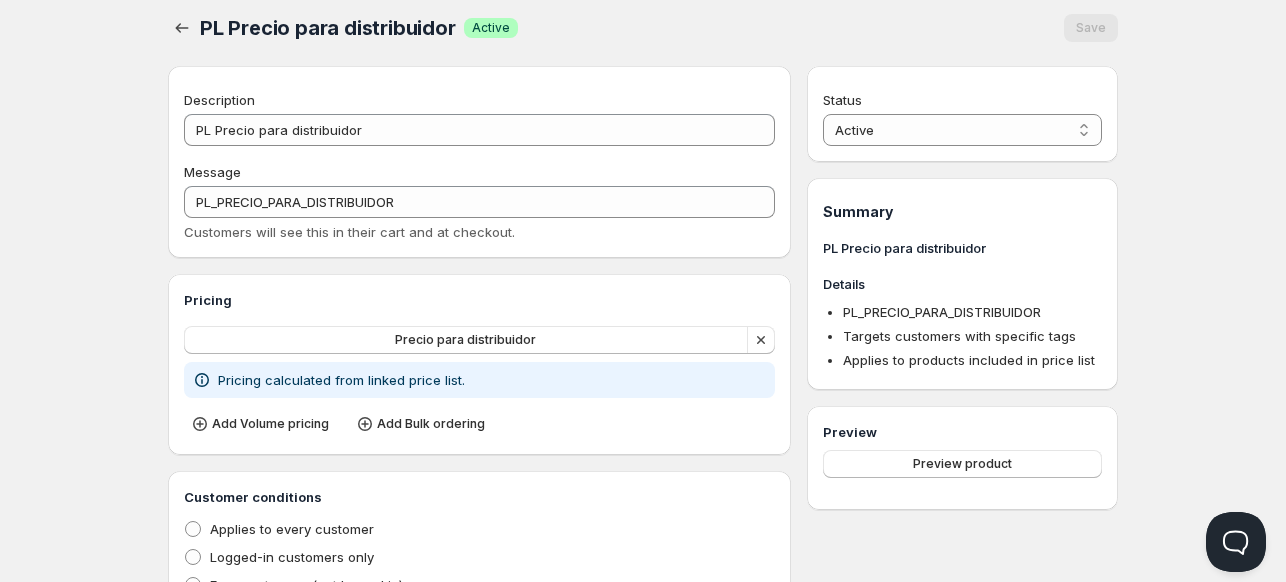 scroll, scrollTop: 0, scrollLeft: 0, axis: both 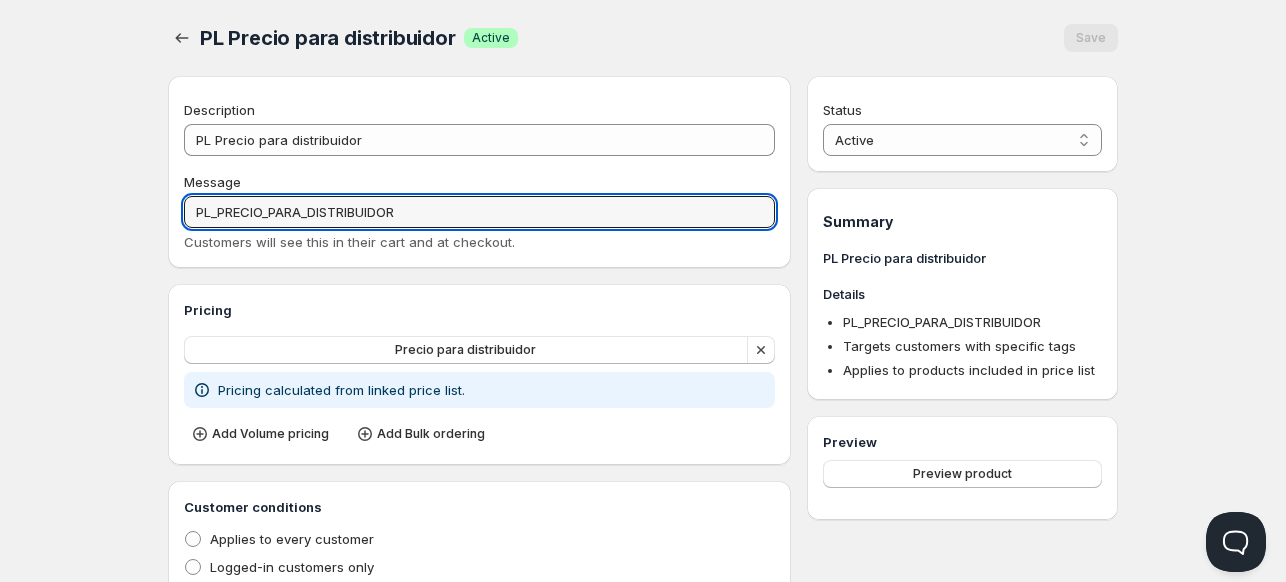 drag, startPoint x: 437, startPoint y: 211, endPoint x: 50, endPoint y: 213, distance: 387.00516 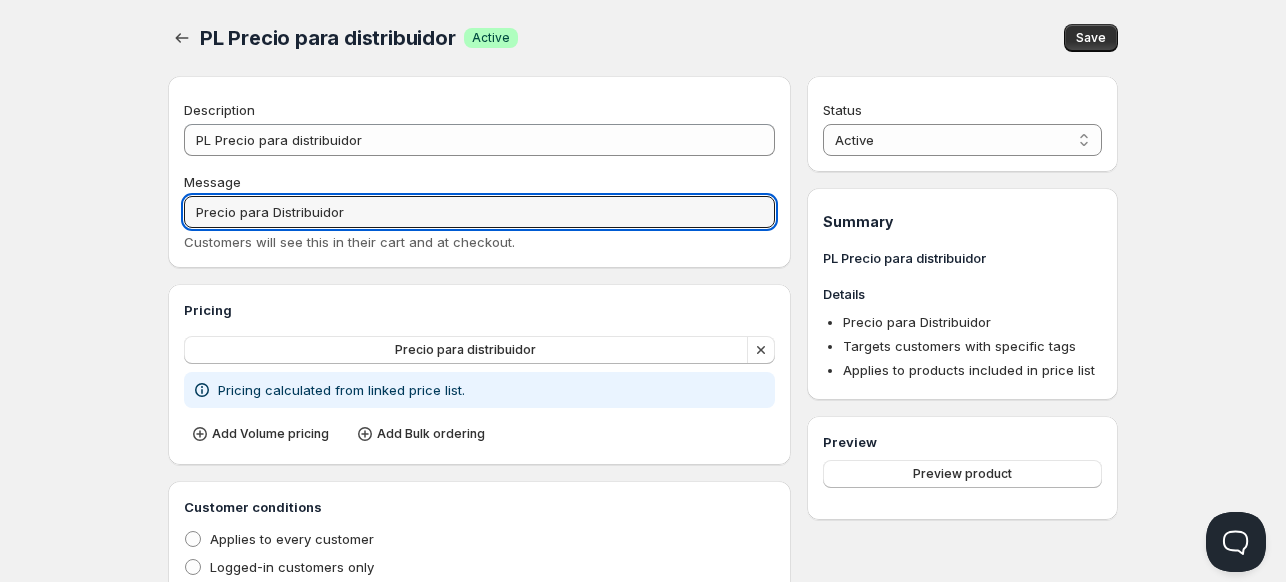 type on "Precio para Distribuidor" 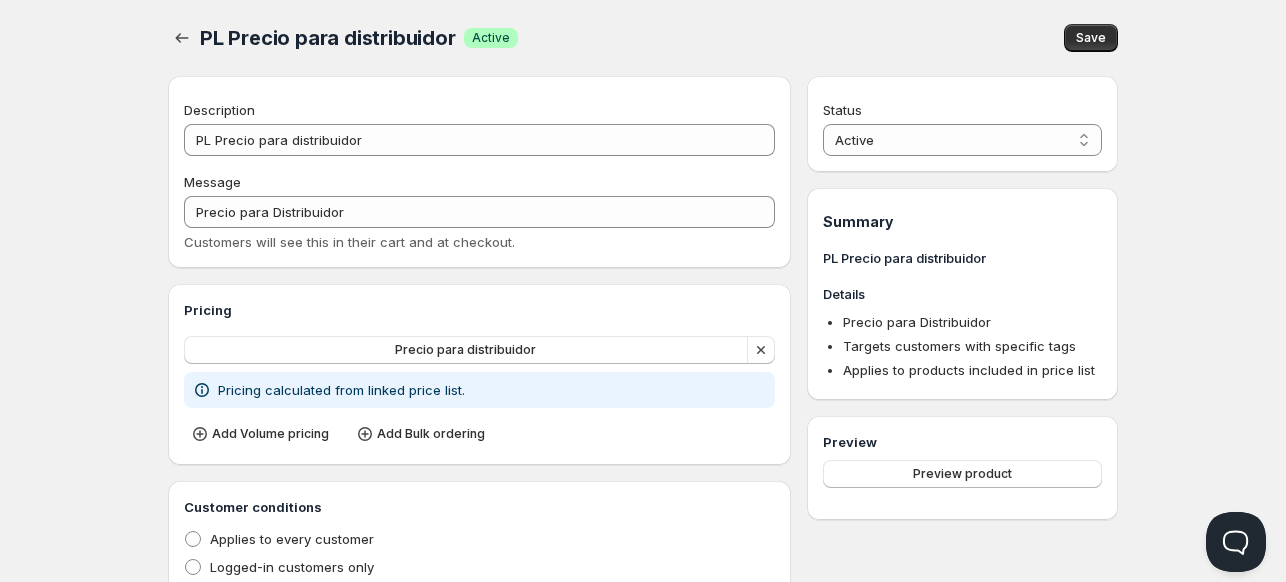 click on "Description PL Precio para distribuidor Message Precio para Distribuidor Customers will see this in their cart and at checkout." at bounding box center (479, 176) 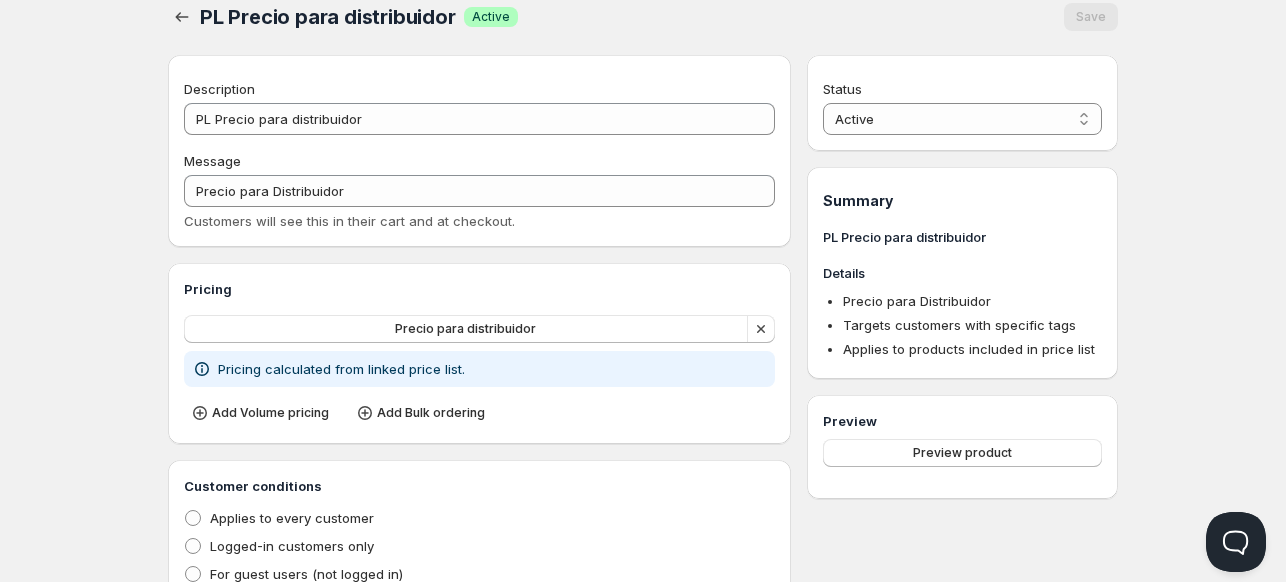 scroll, scrollTop: 0, scrollLeft: 0, axis: both 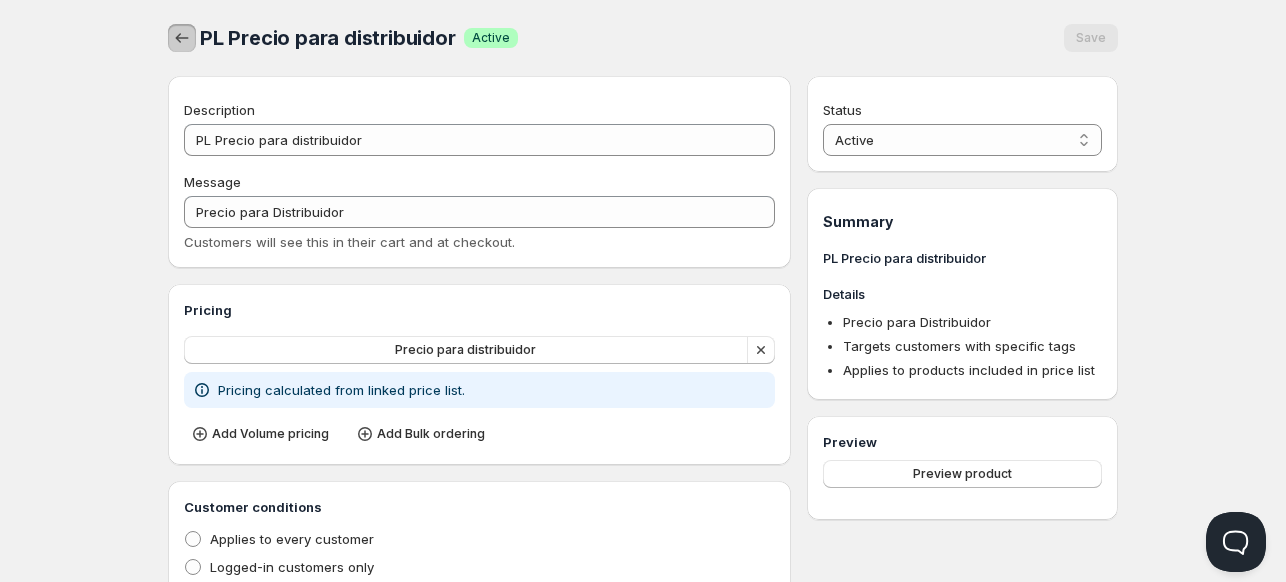 click 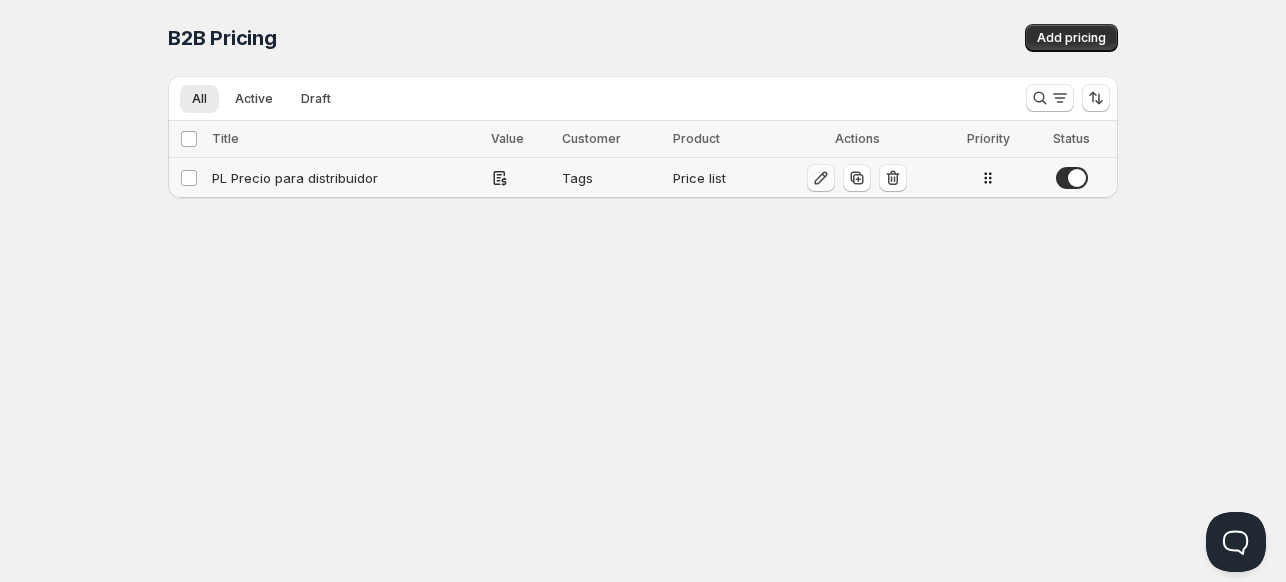 click 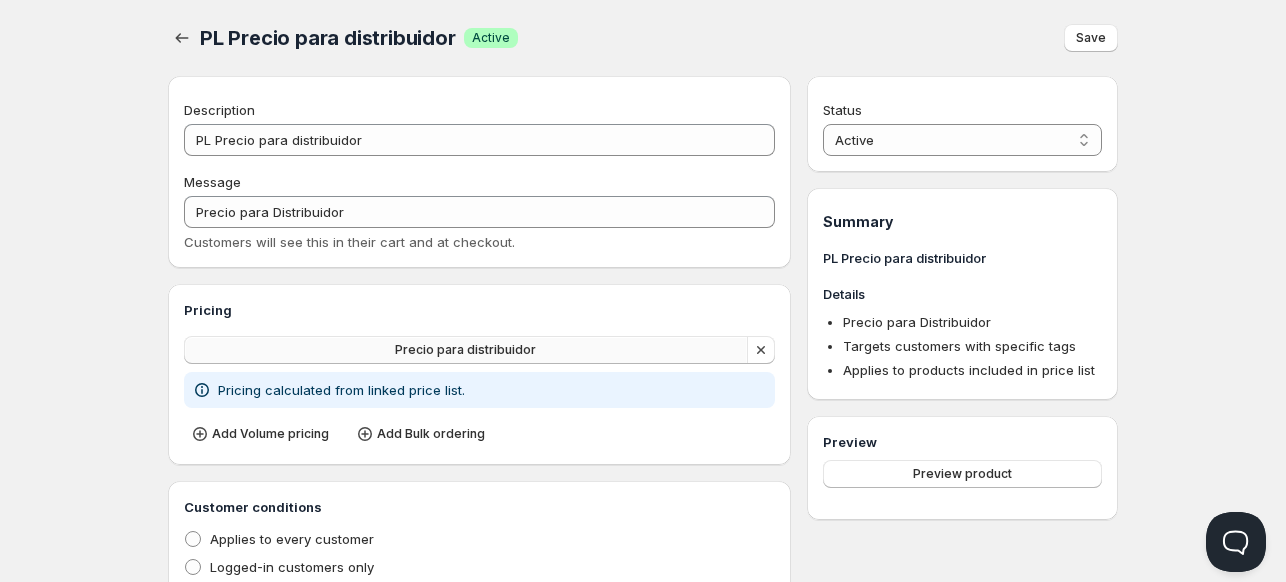 click on "Precio para distribuidor" at bounding box center (466, 350) 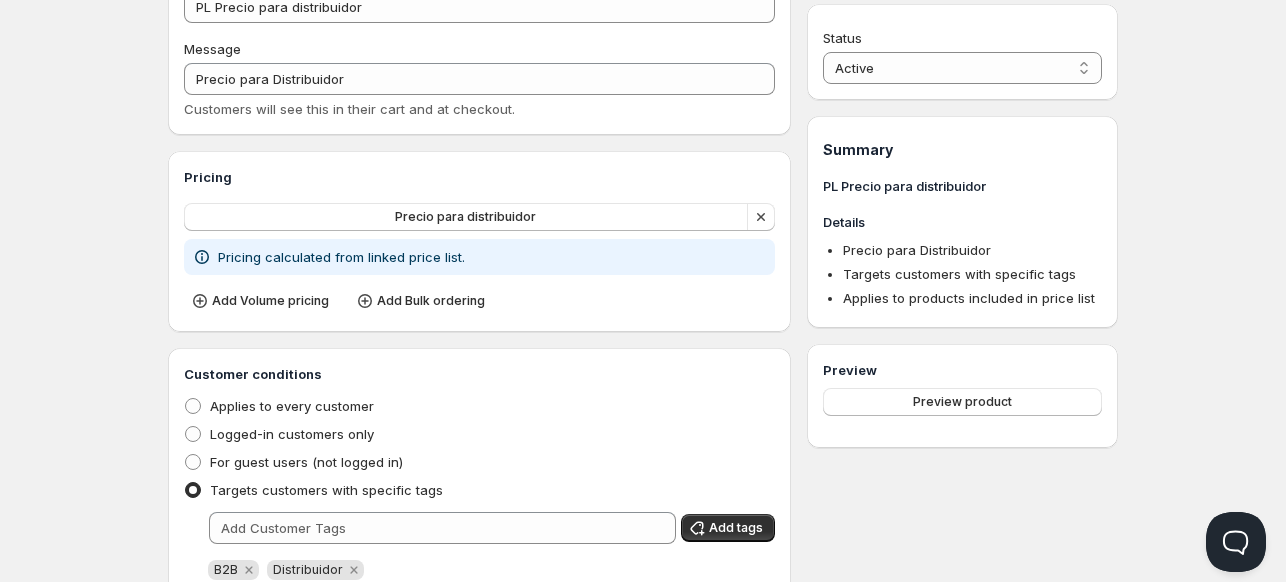 scroll, scrollTop: 200, scrollLeft: 0, axis: vertical 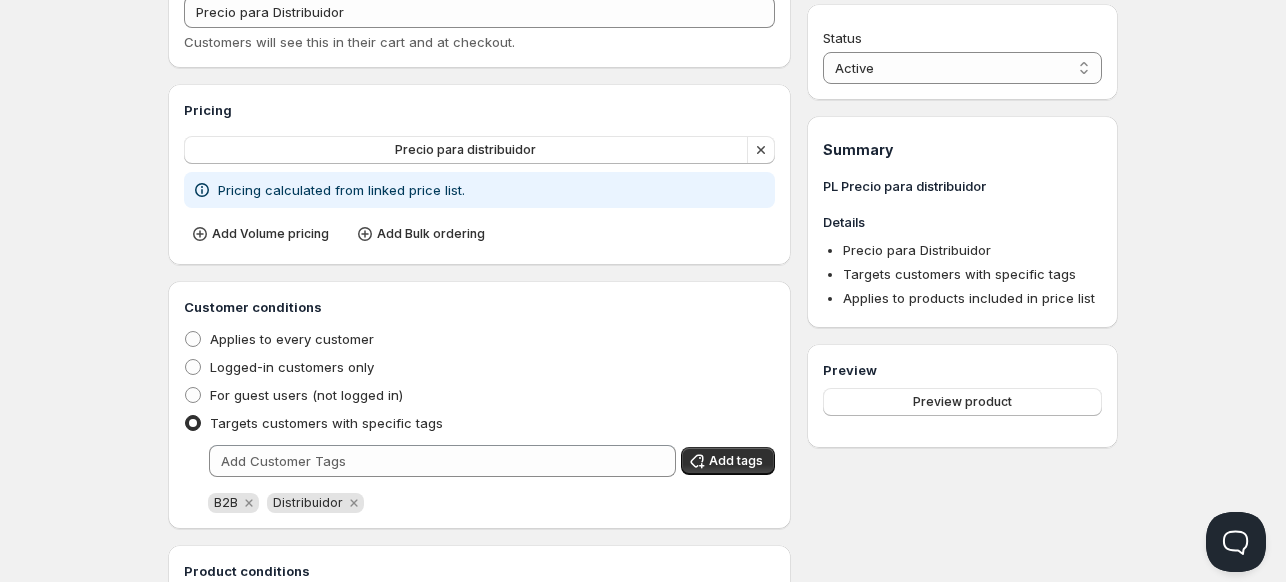 click on "Pricing calculated from linked price list." at bounding box center [341, 190] 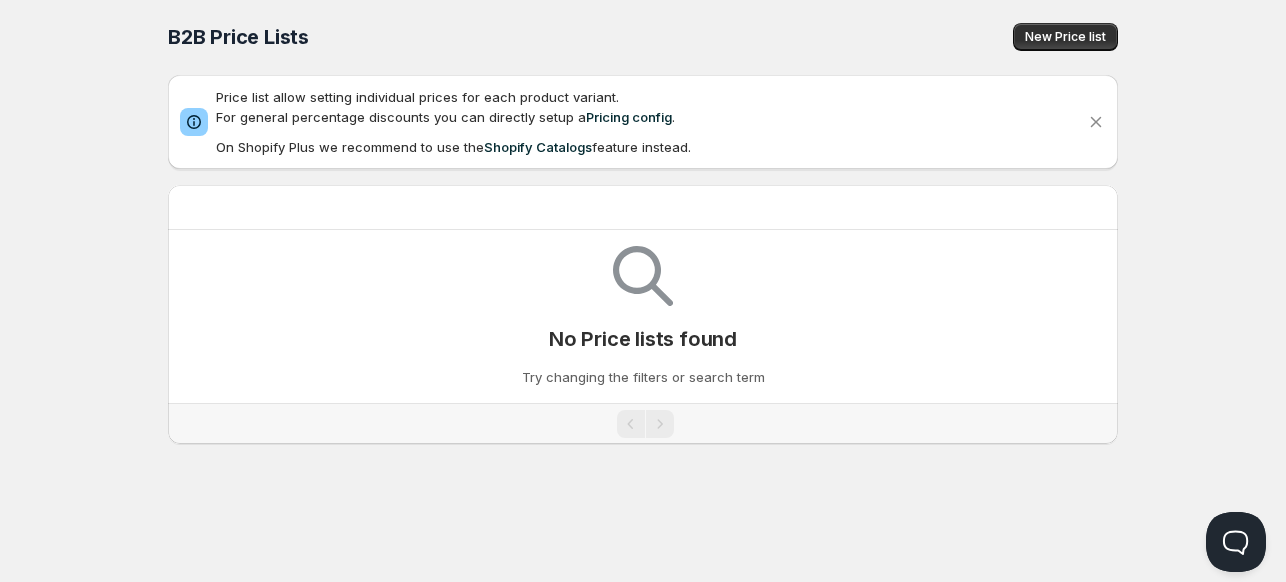 scroll, scrollTop: 0, scrollLeft: 0, axis: both 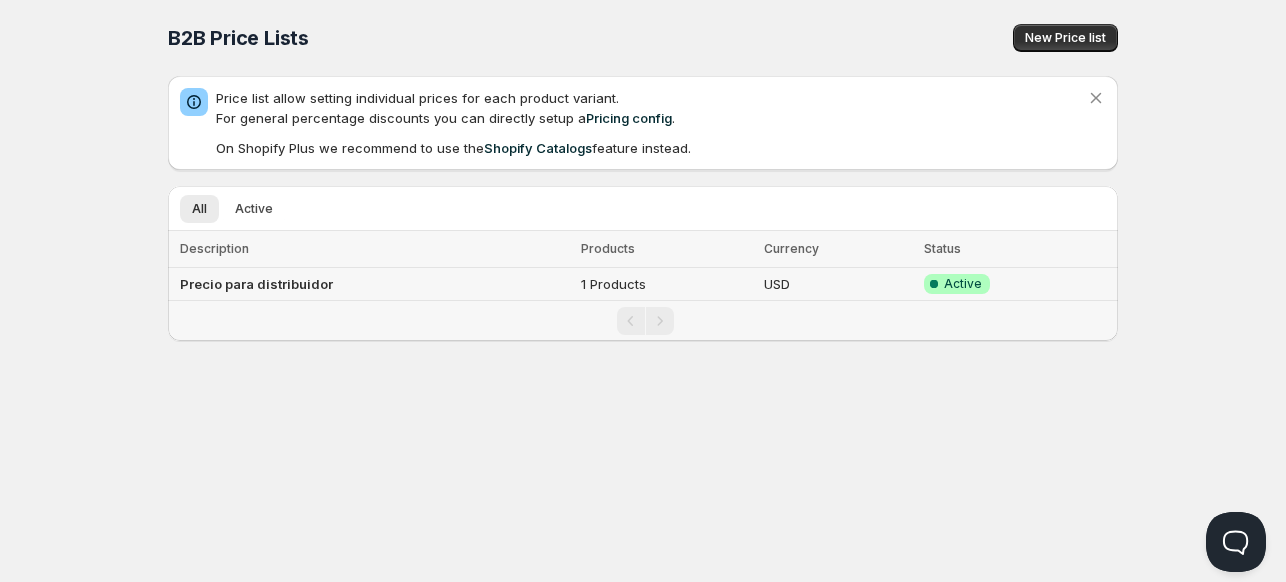 click on "Precio para distribuidor" at bounding box center [256, 284] 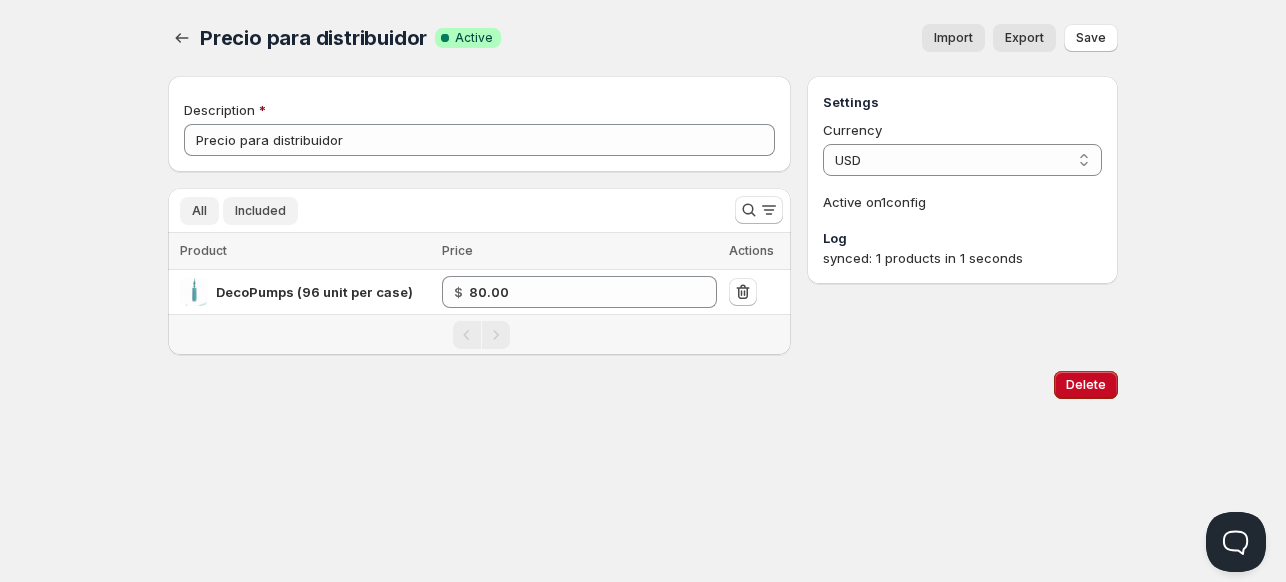click on "All" at bounding box center [199, 211] 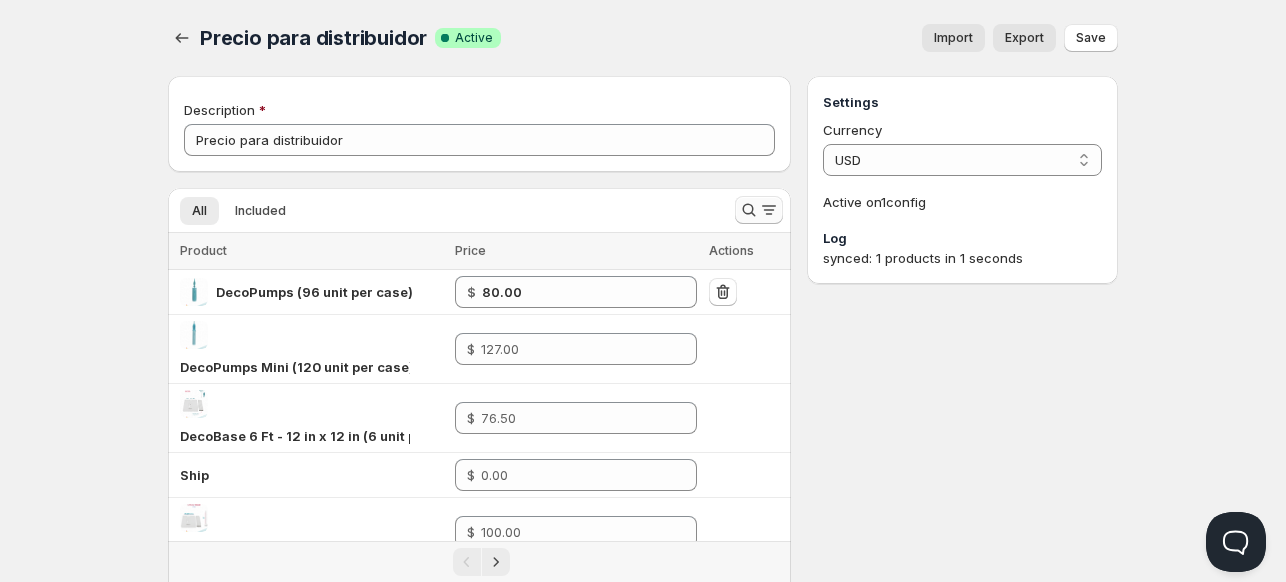 click at bounding box center (759, 210) 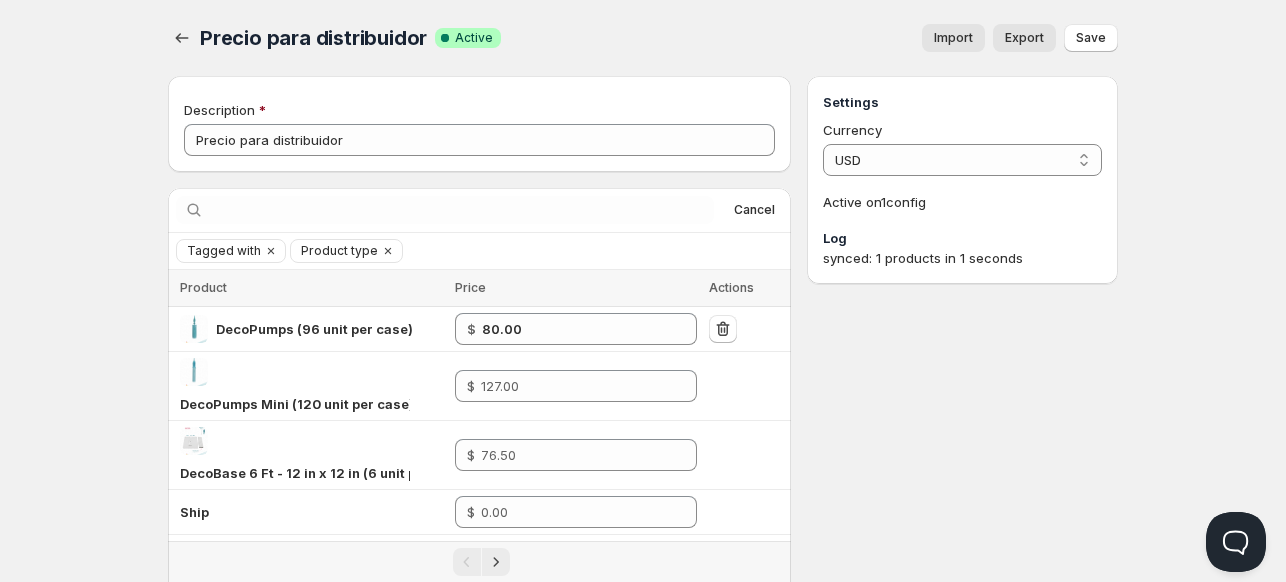 click on "Cancel" at bounding box center (754, 210) 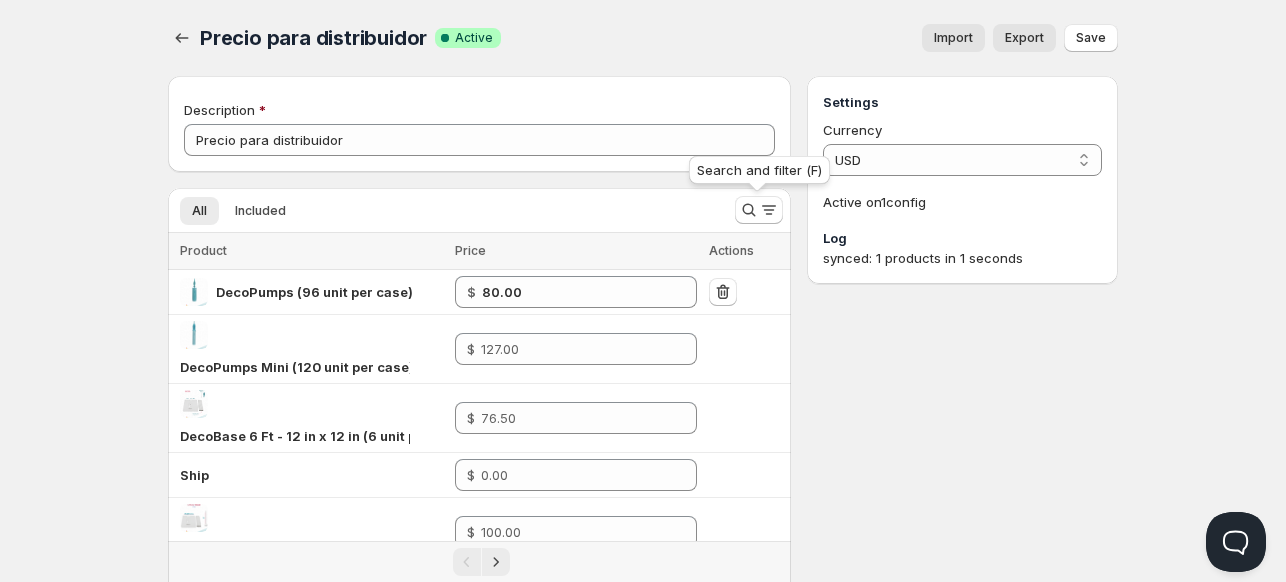 click 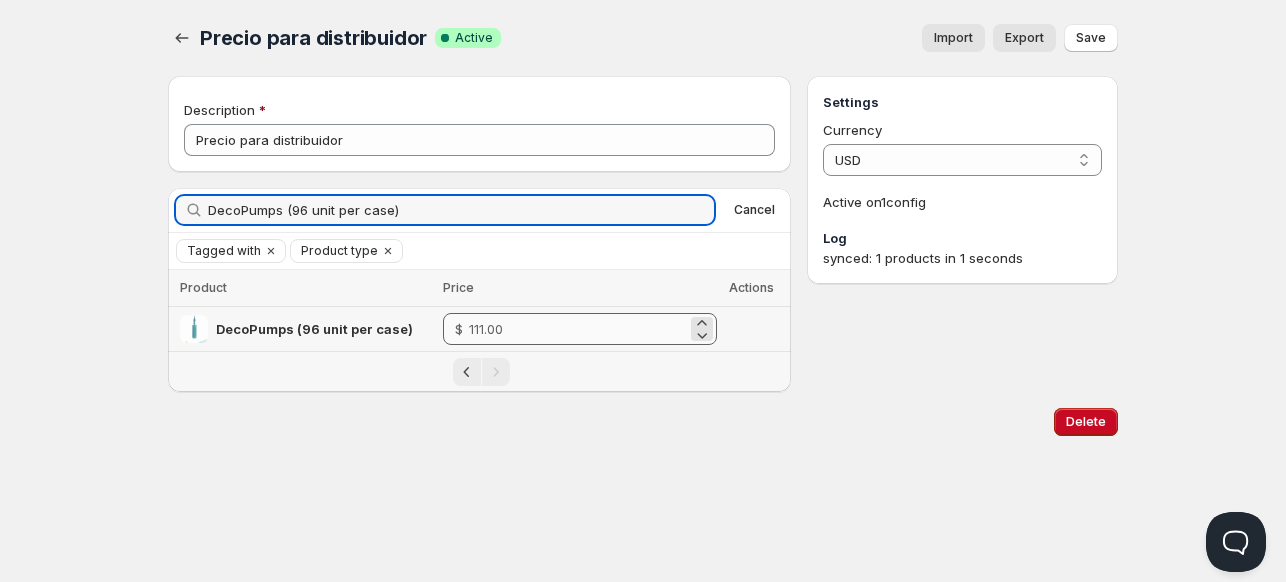 type on "DecoPumps (96 unit per case)" 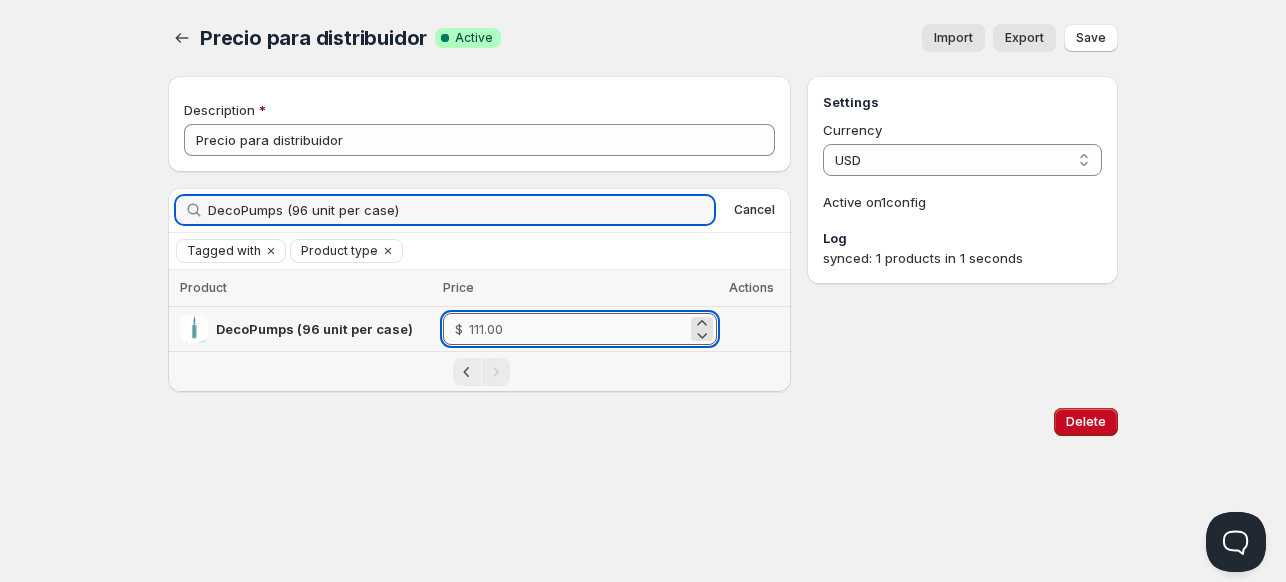 click at bounding box center (578, 329) 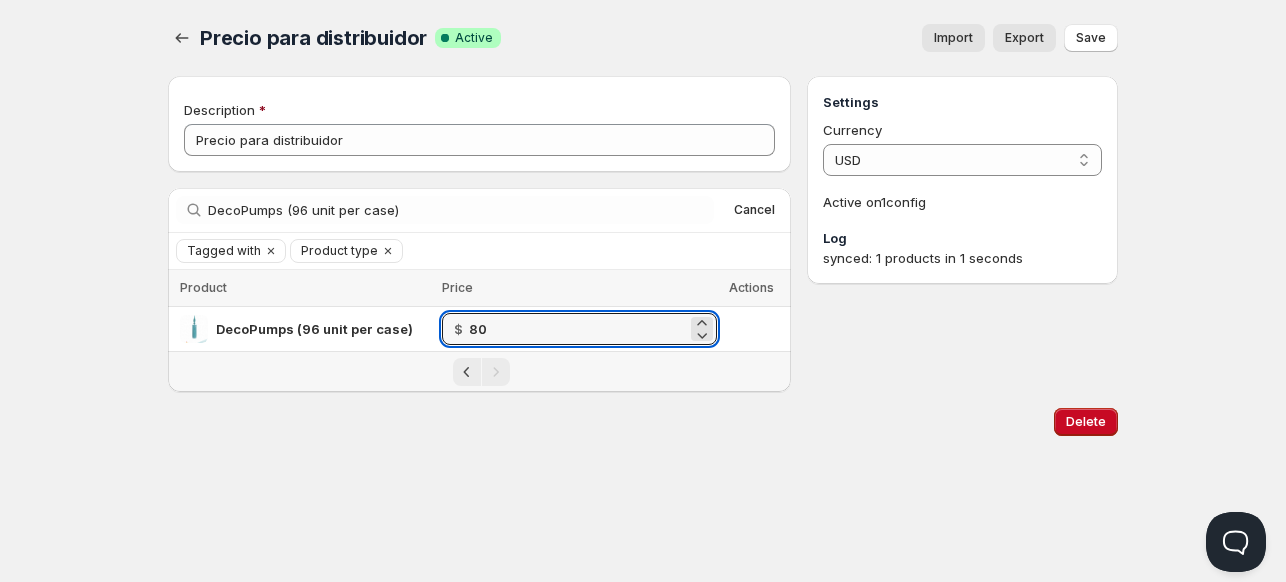 type on "80" 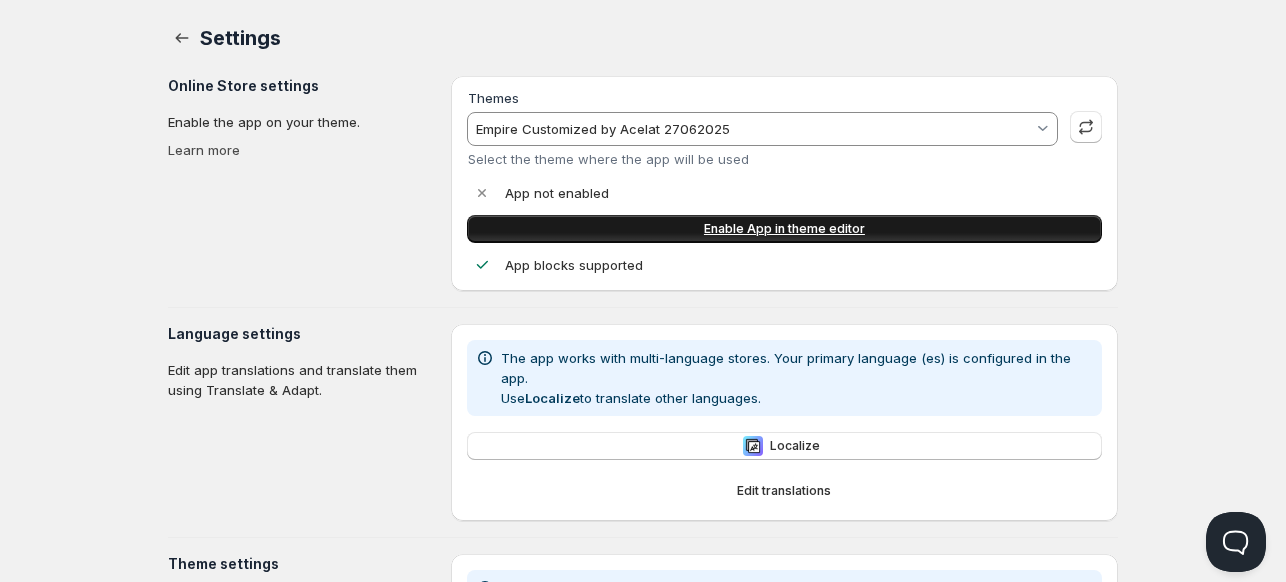click on "Enable App in theme editor" at bounding box center [784, 229] 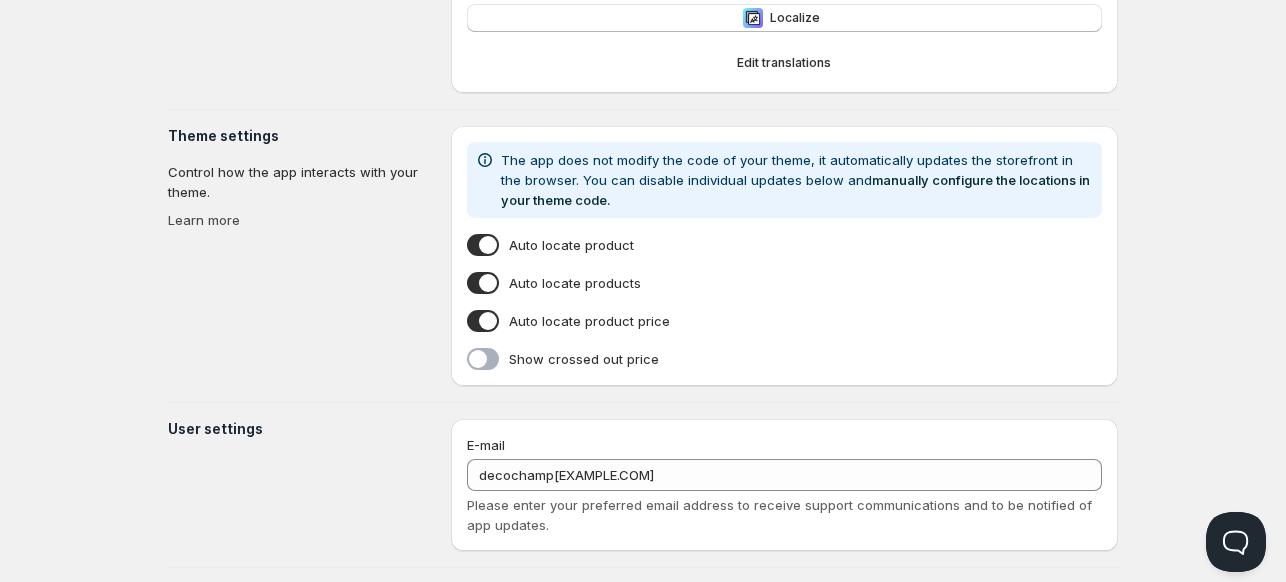scroll, scrollTop: 548, scrollLeft: 0, axis: vertical 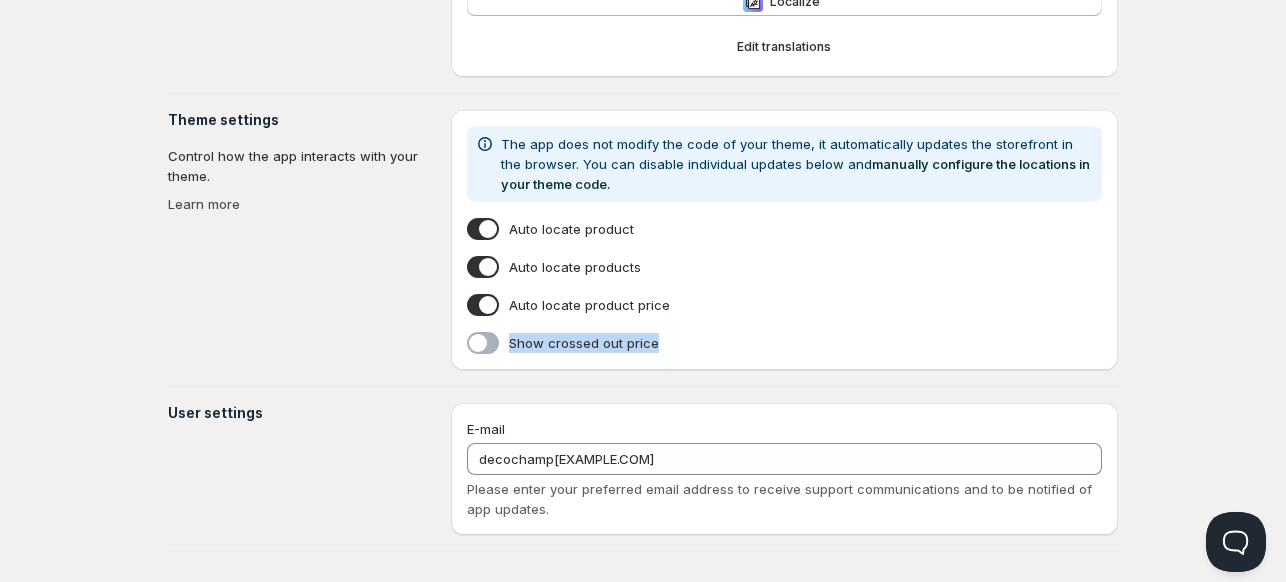 drag, startPoint x: 702, startPoint y: 330, endPoint x: 512, endPoint y: 322, distance: 190.16835 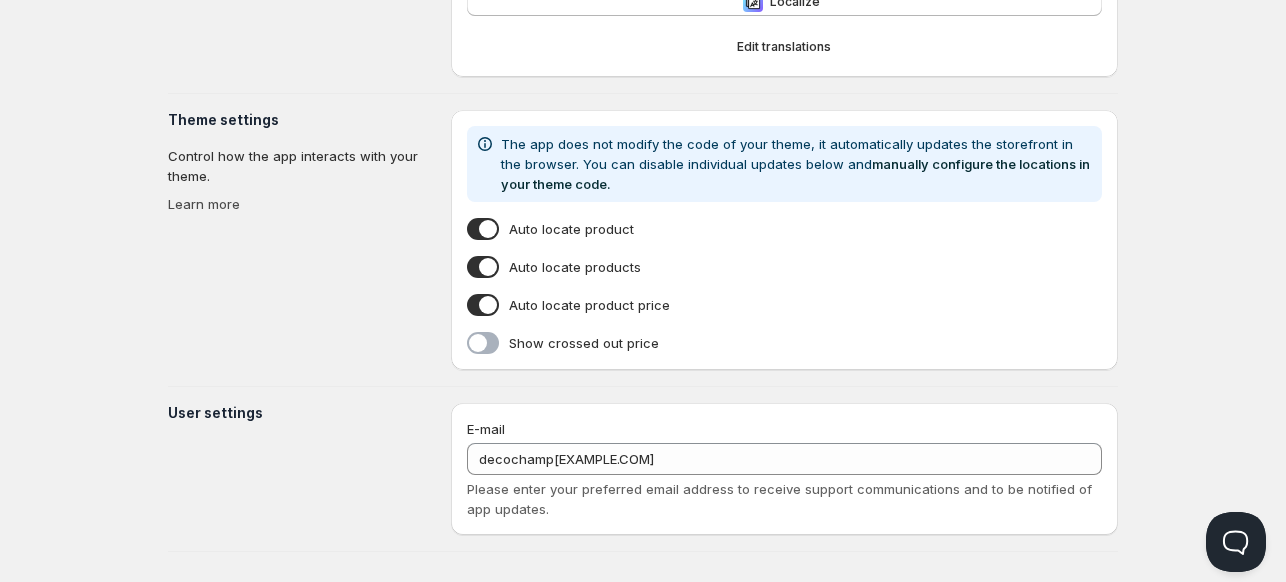 click at bounding box center (483, 343) 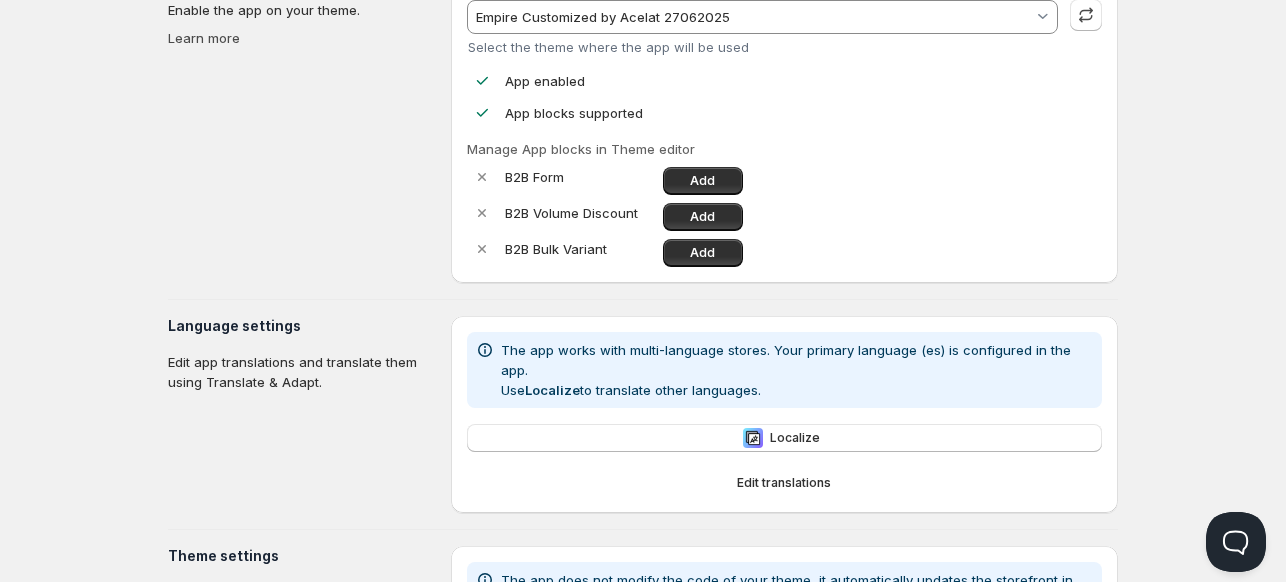 scroll, scrollTop: 0, scrollLeft: 0, axis: both 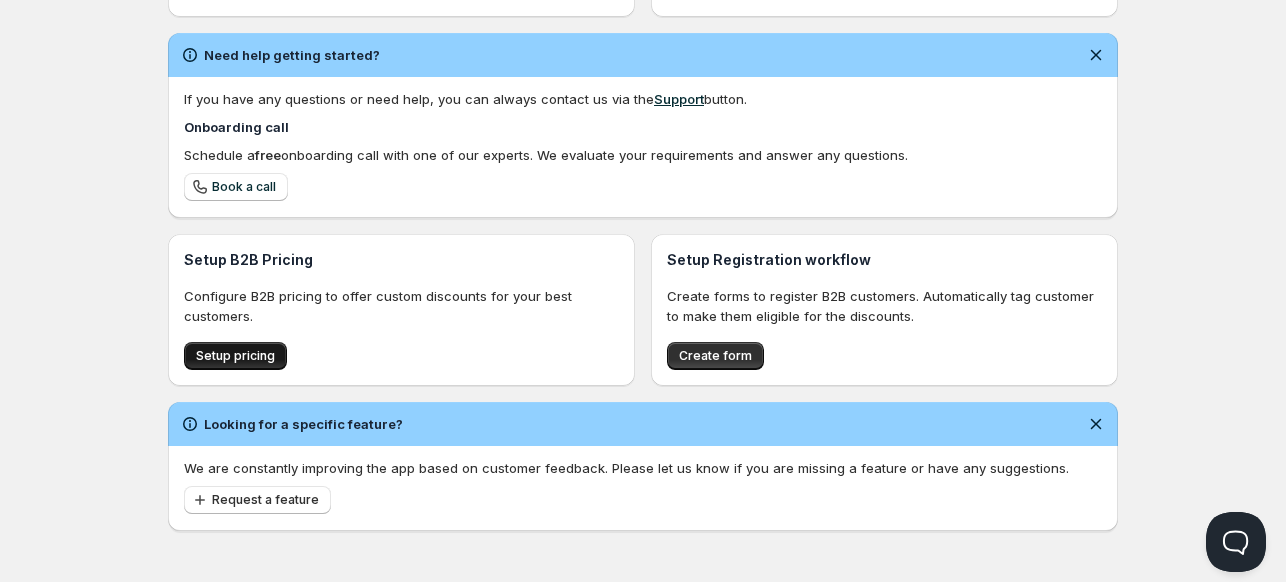 click on "Setup pricing" at bounding box center (235, 356) 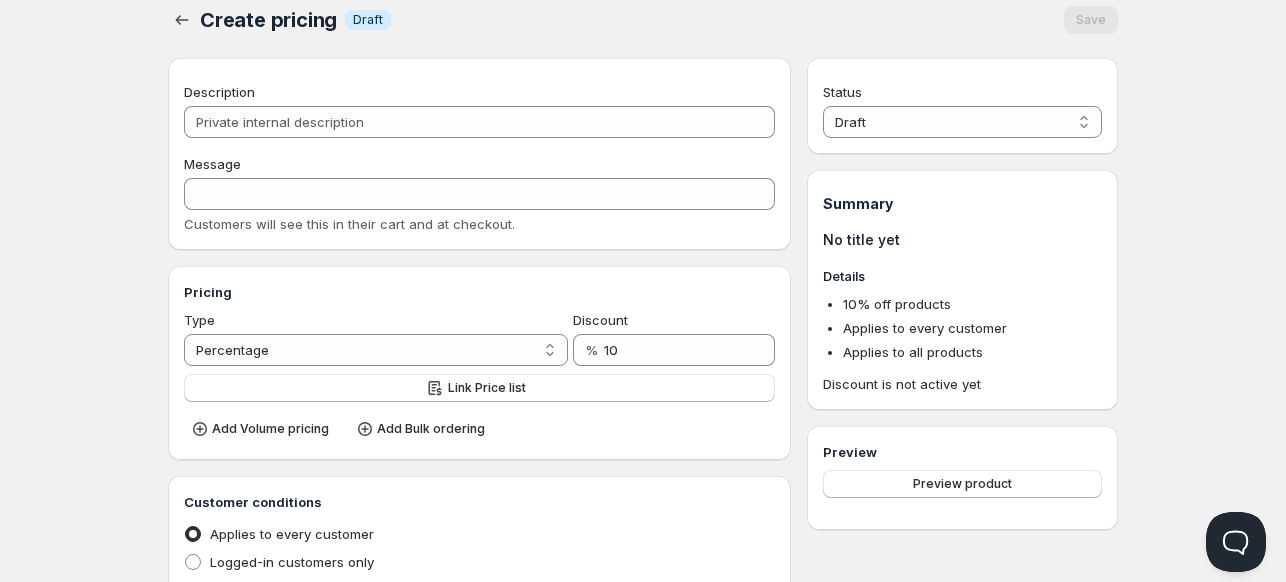 scroll, scrollTop: 0, scrollLeft: 0, axis: both 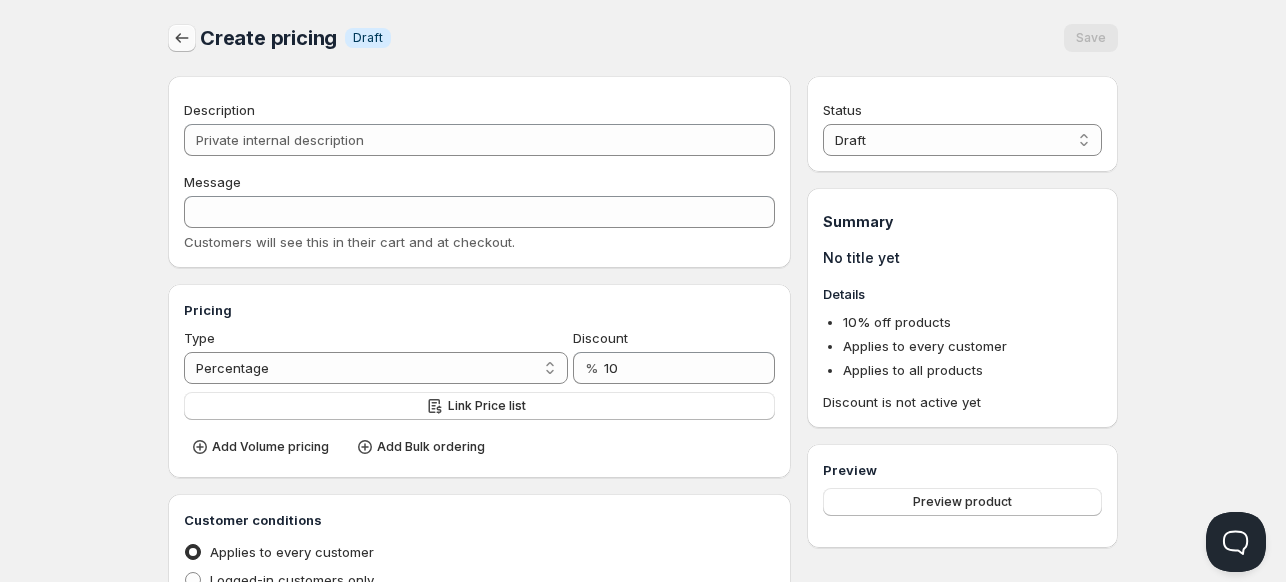 click 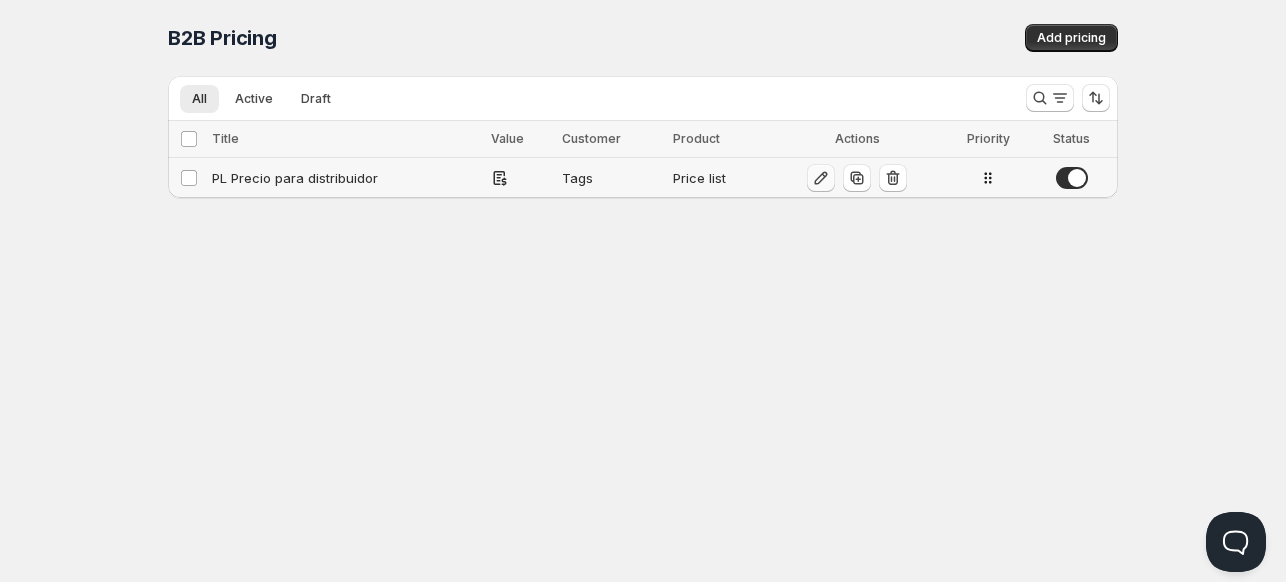 click 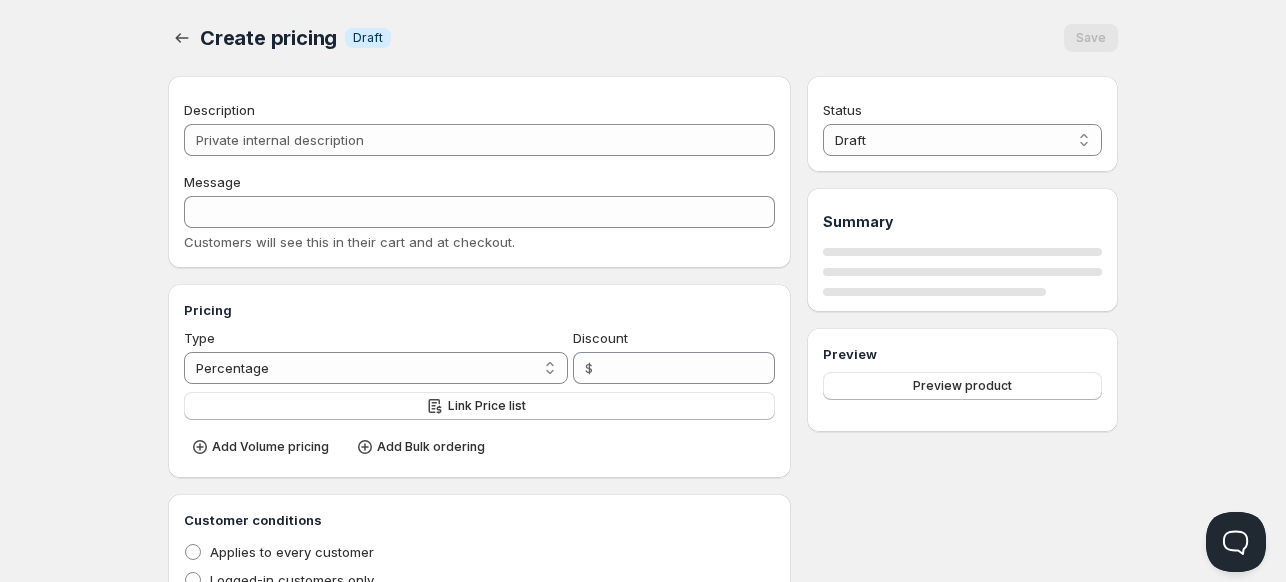 type on "PL Precio para distribuidor" 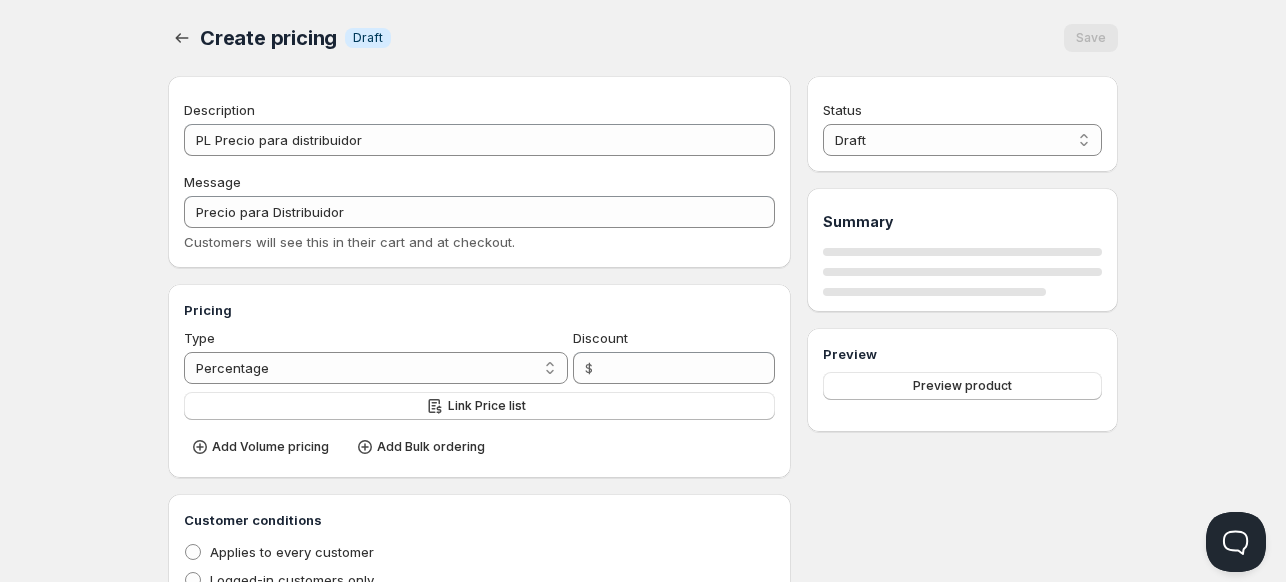 radio on "true" 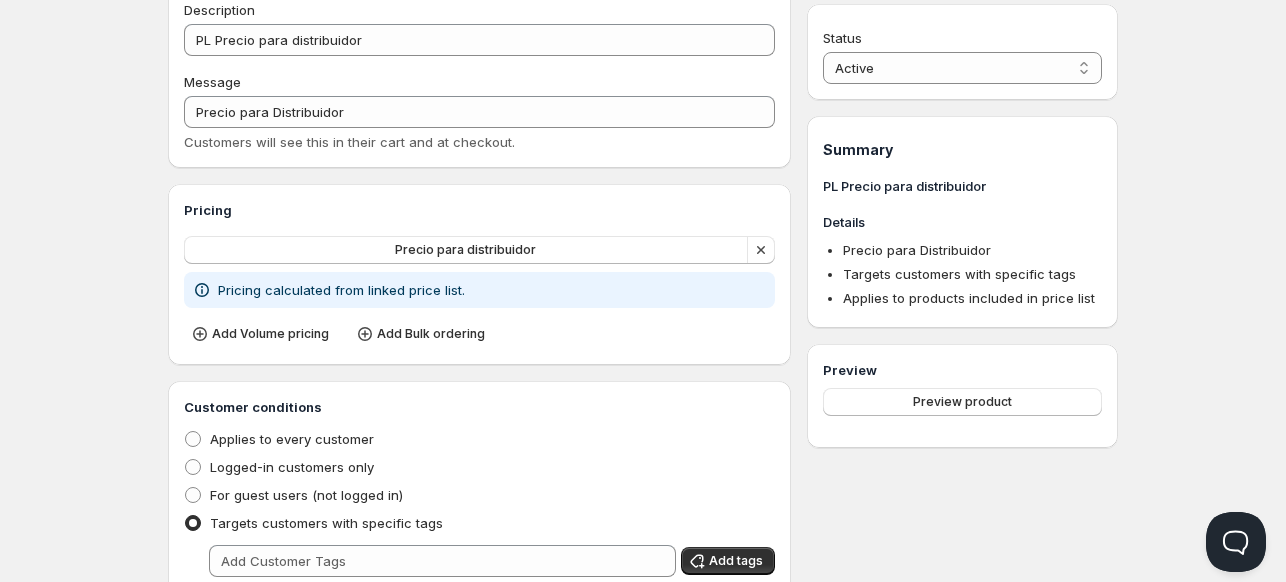 scroll, scrollTop: 200, scrollLeft: 0, axis: vertical 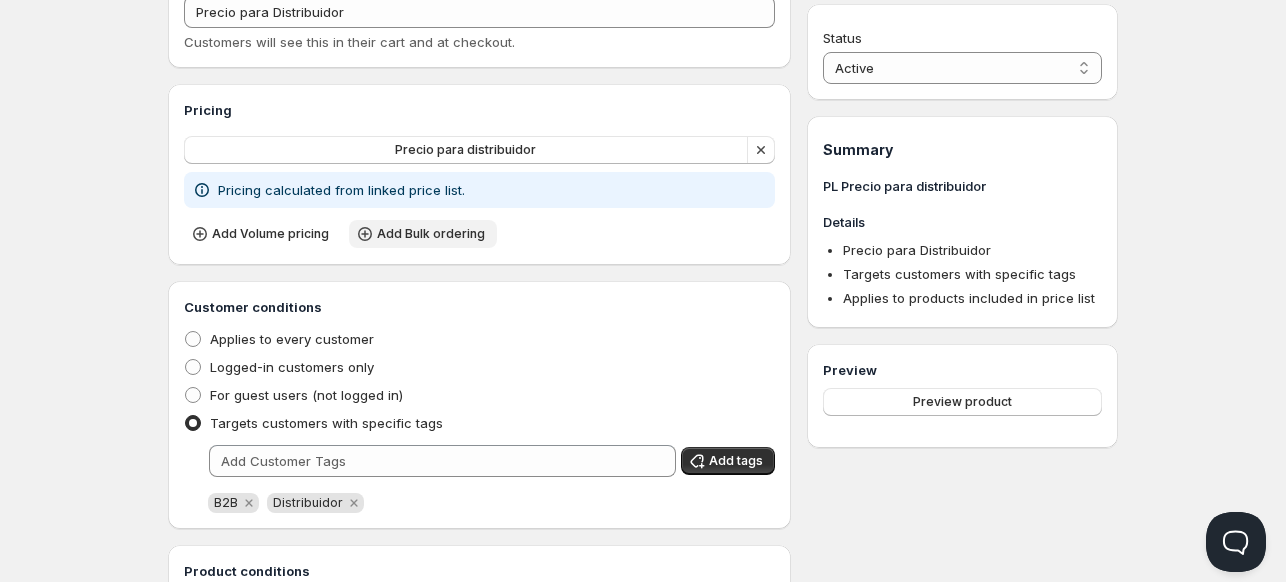 click on "Add Bulk ordering" at bounding box center [431, 234] 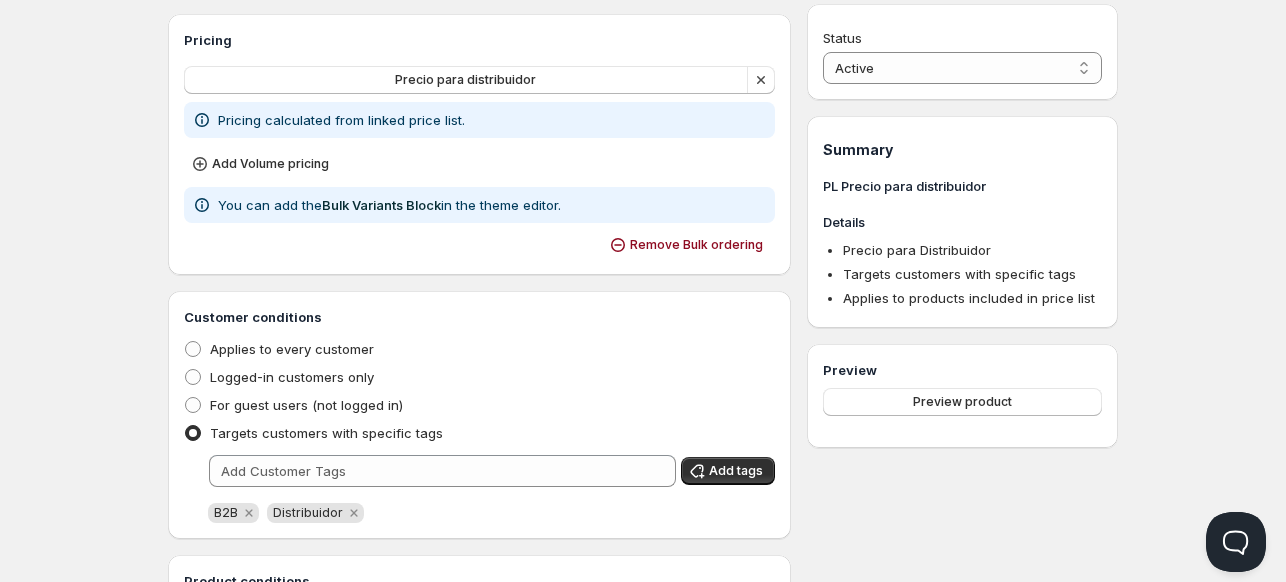 scroll, scrollTop: 300, scrollLeft: 0, axis: vertical 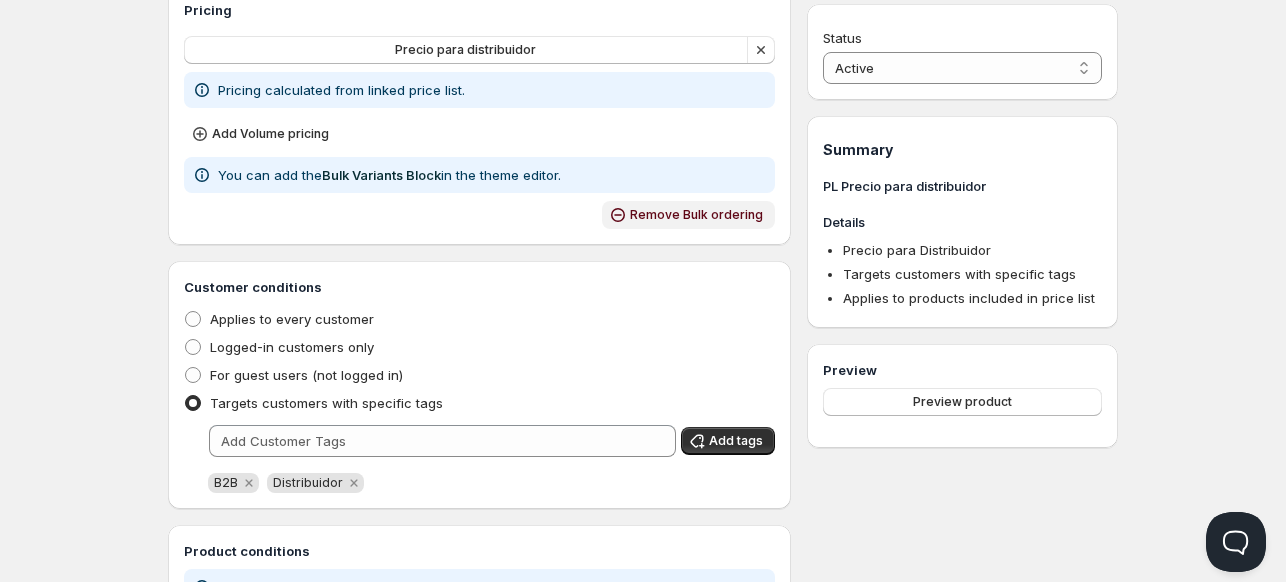 click 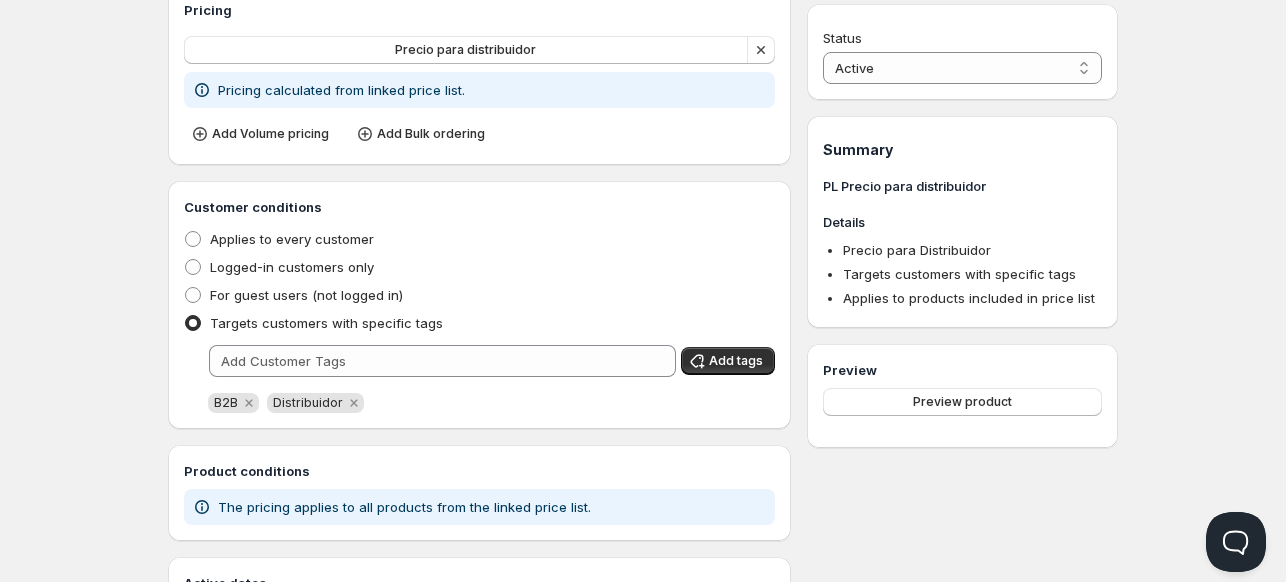 drag, startPoint x: 557, startPoint y: 267, endPoint x: 122, endPoint y: 153, distance: 449.68988 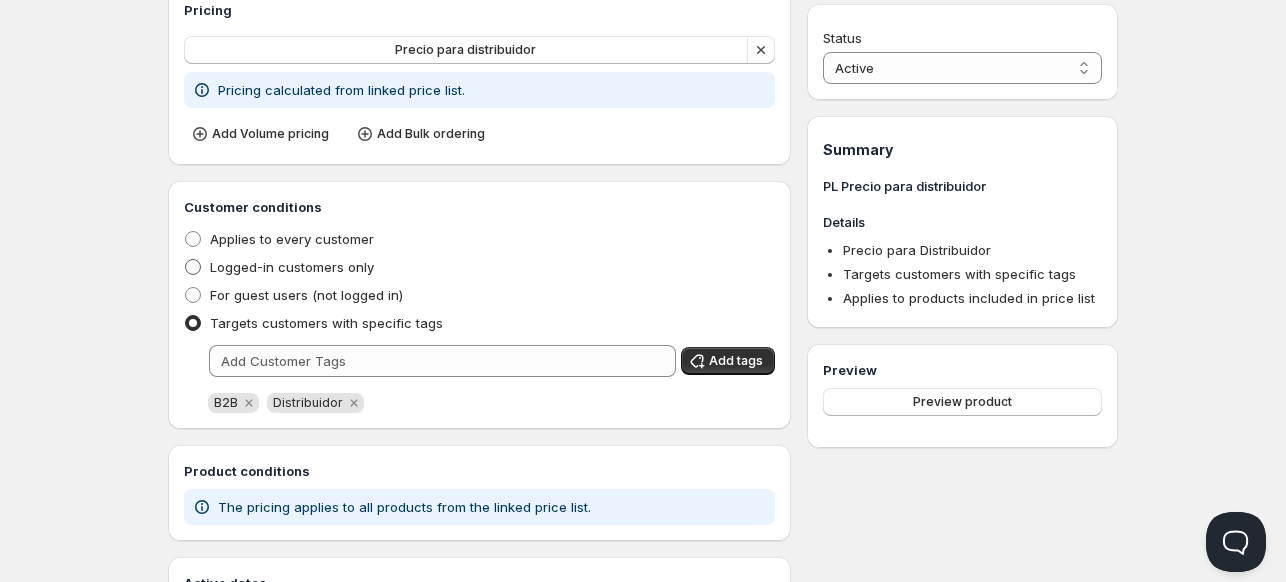 click on "Logged-in customers only" at bounding box center [292, 267] 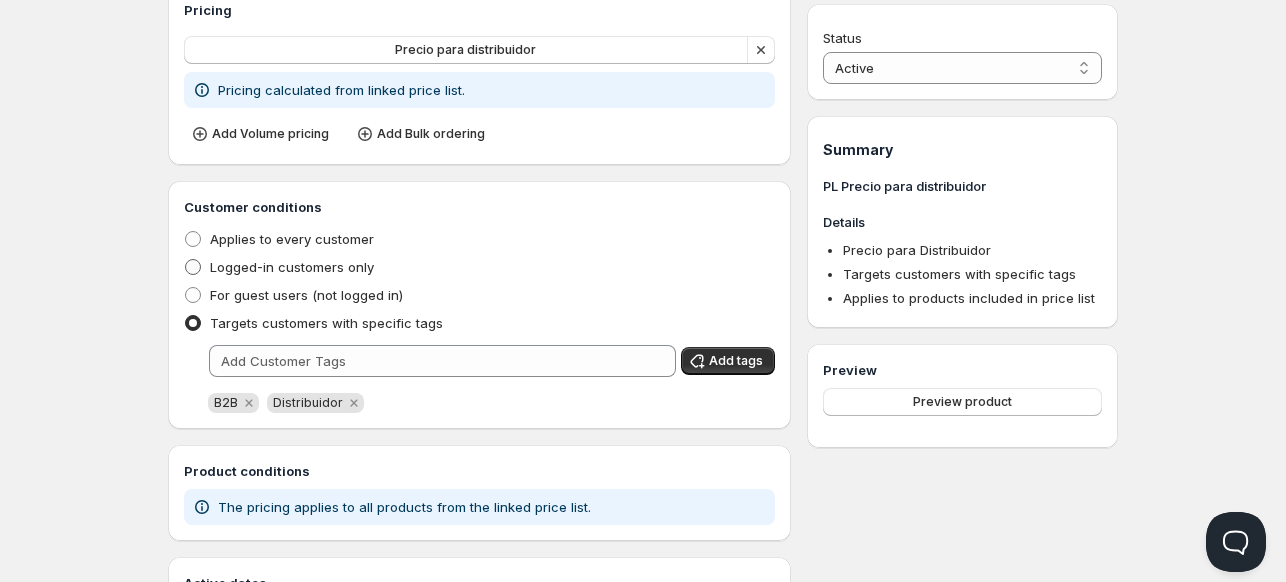 radio on "true" 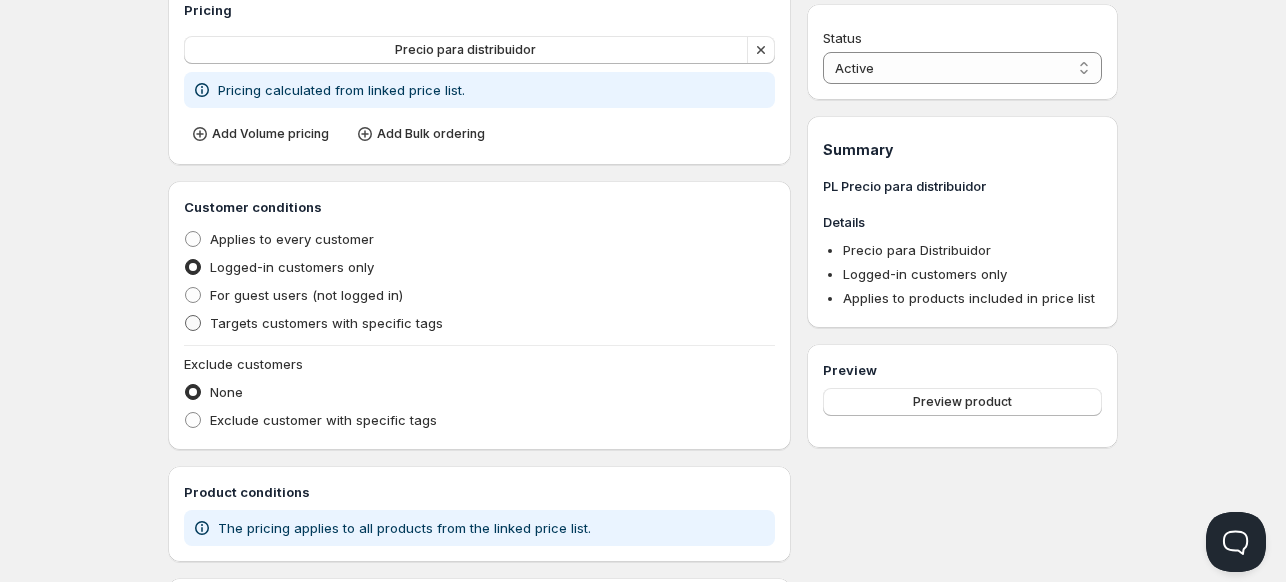 click on "Targets customers with specific tags" at bounding box center [326, 323] 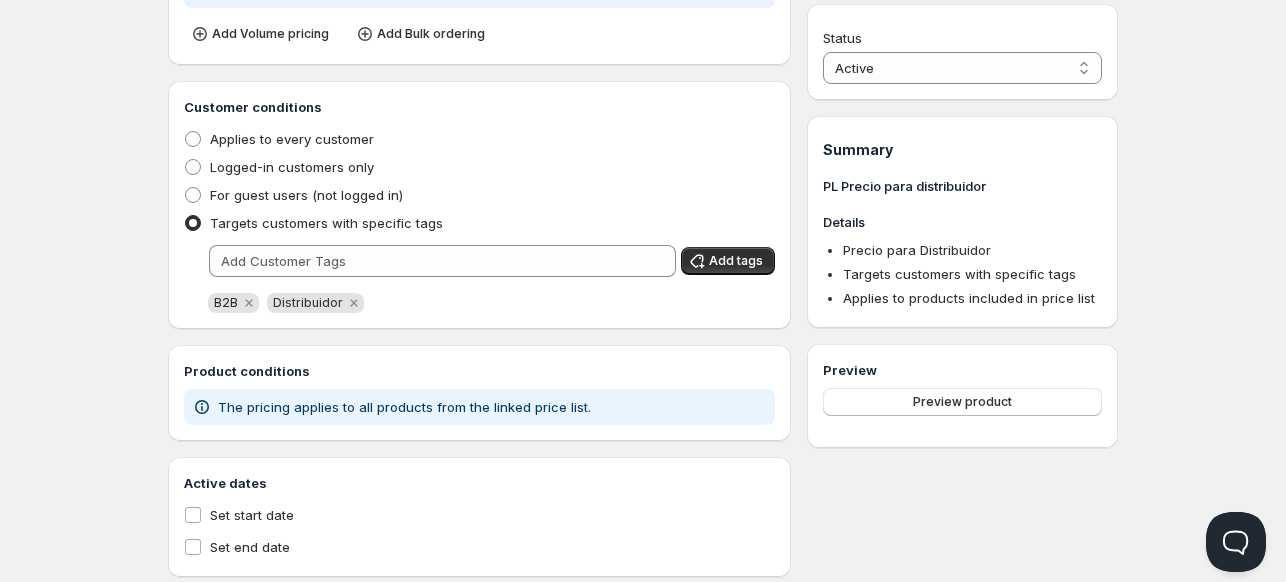 scroll, scrollTop: 446, scrollLeft: 0, axis: vertical 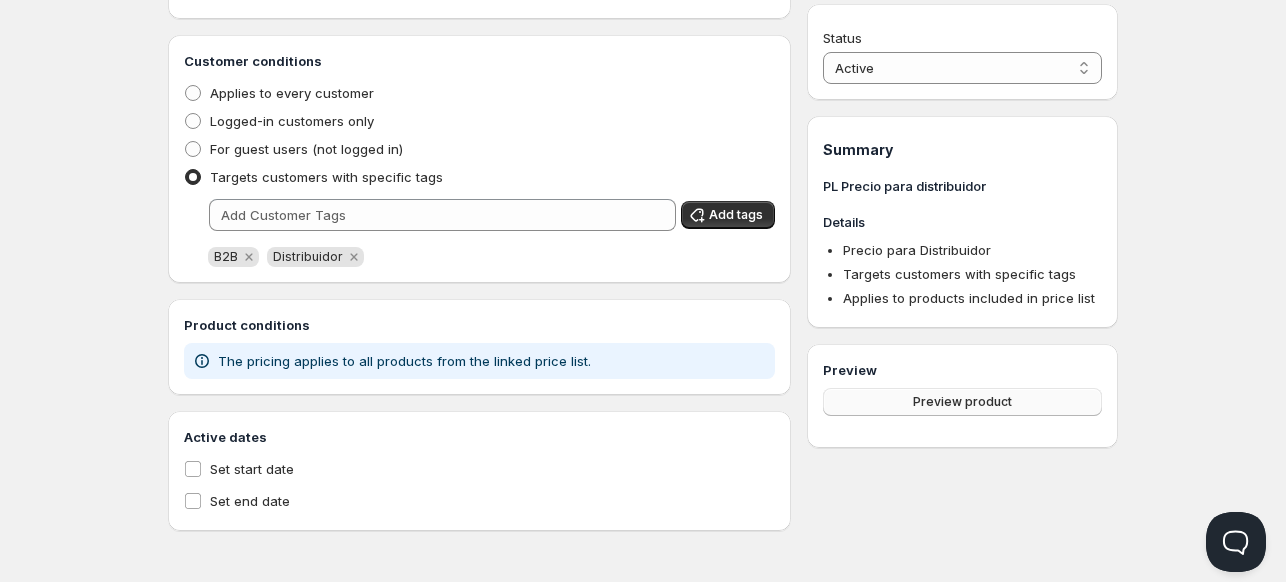 click on "Preview product" at bounding box center [962, 402] 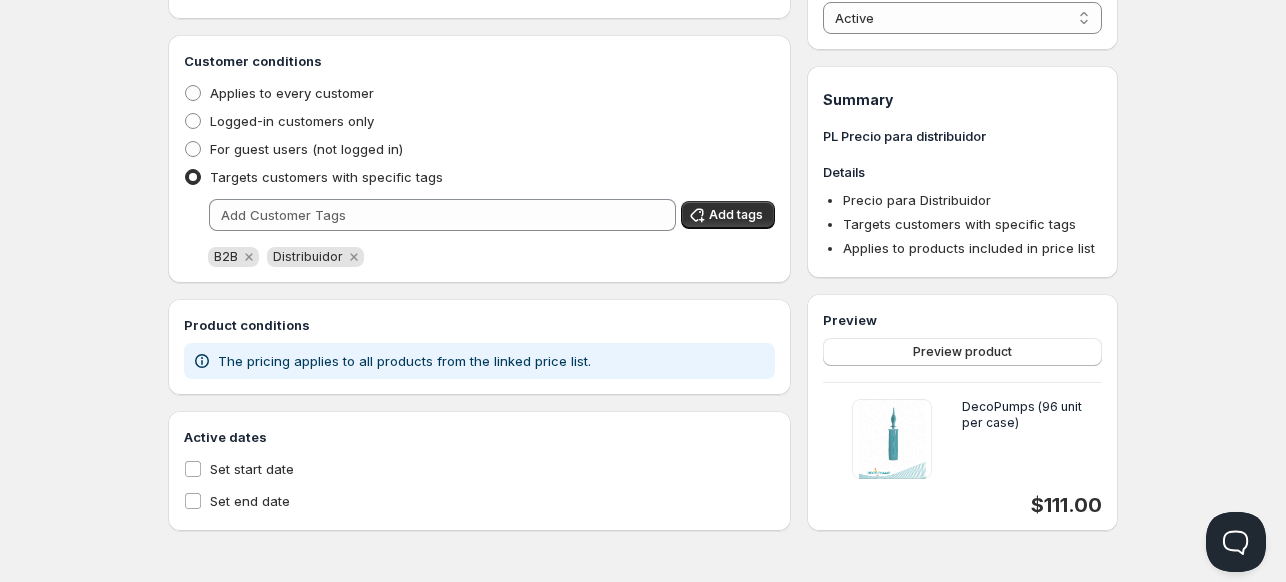 click at bounding box center (892, 439) 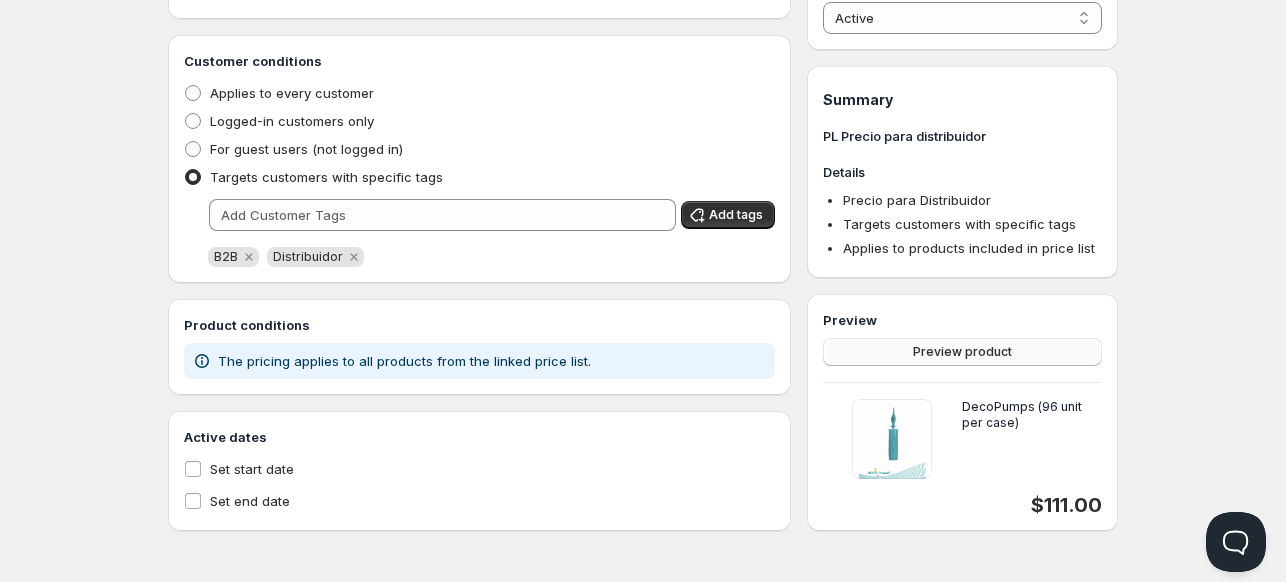 click on "Preview product" at bounding box center [962, 352] 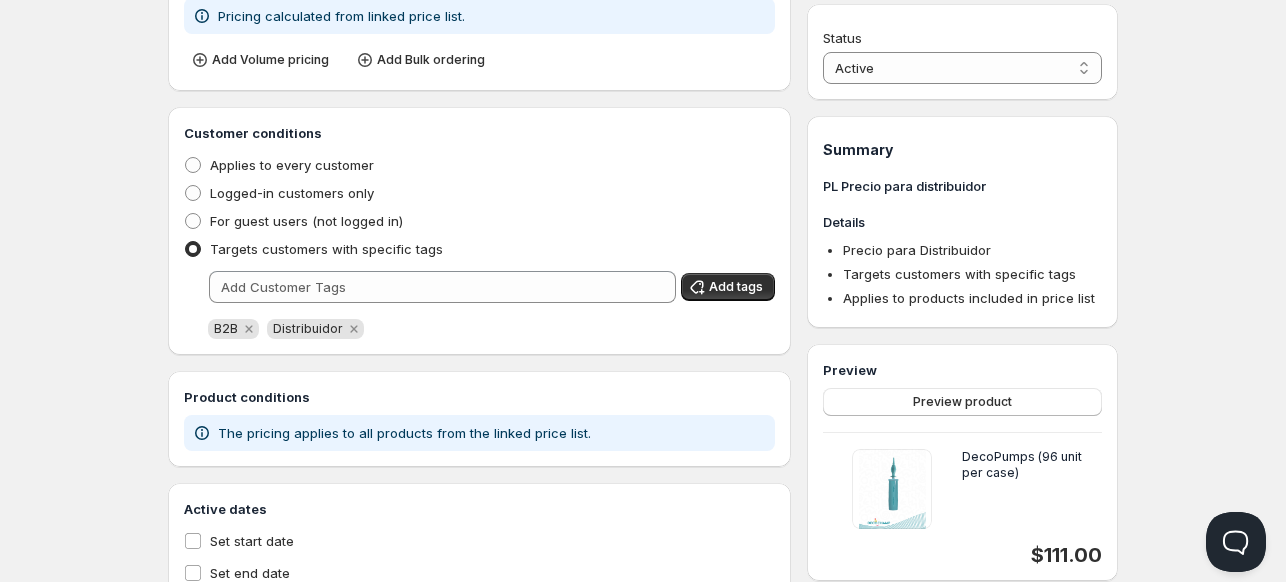 scroll, scrollTop: 346, scrollLeft: 0, axis: vertical 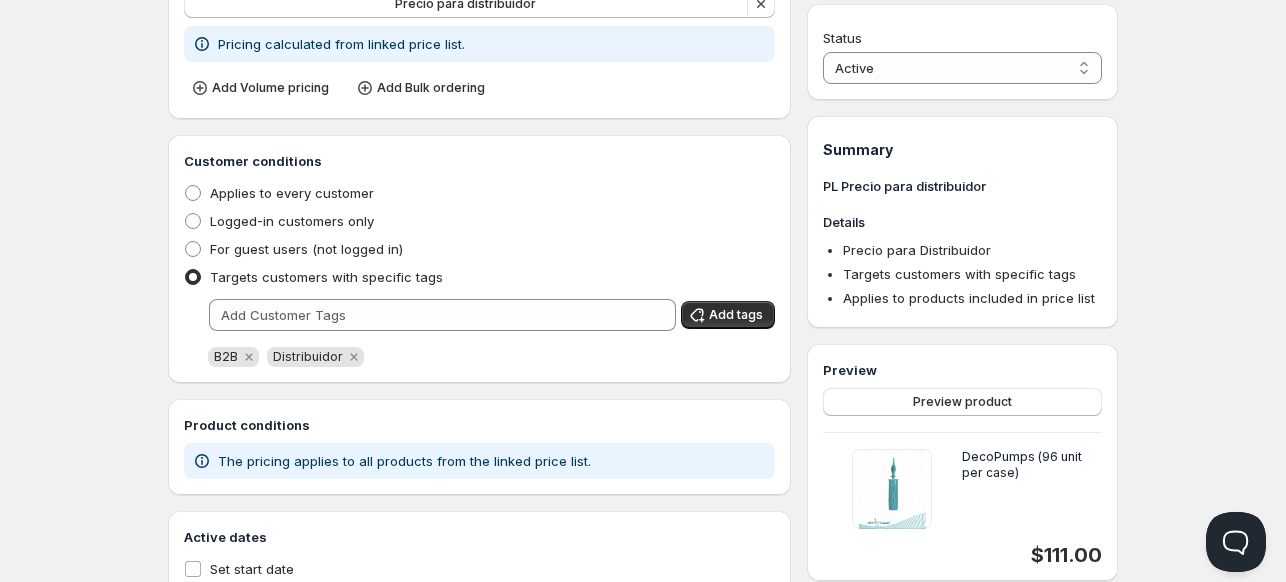 click on "DecoPumps (96 unit per case)" at bounding box center [1032, 489] 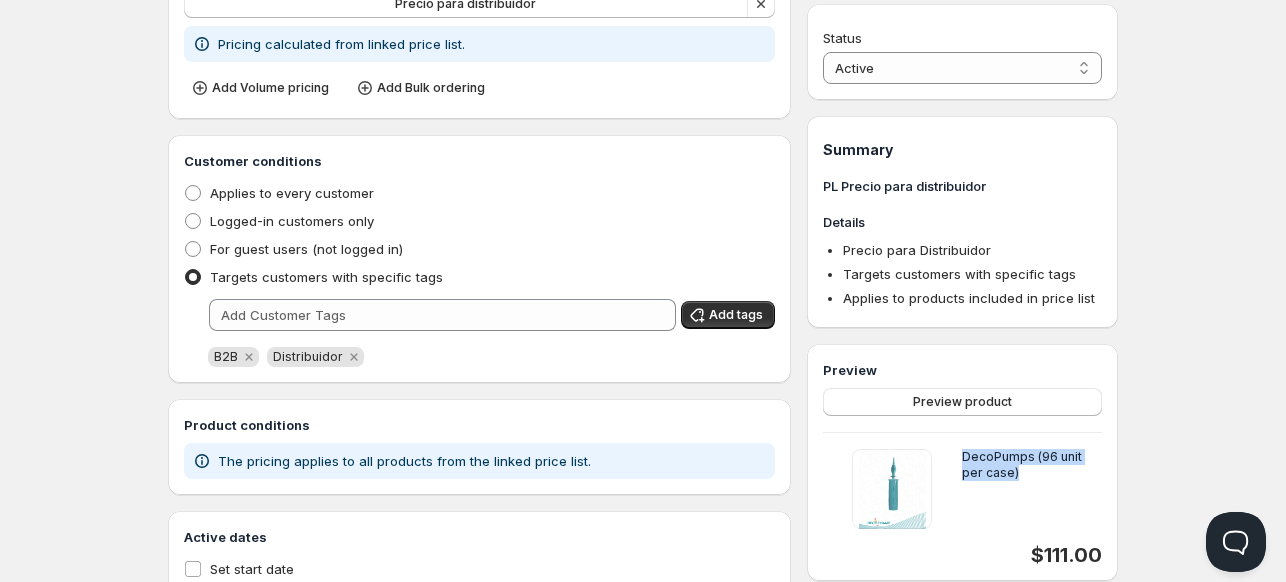 drag, startPoint x: 964, startPoint y: 456, endPoint x: 1012, endPoint y: 468, distance: 49.47727 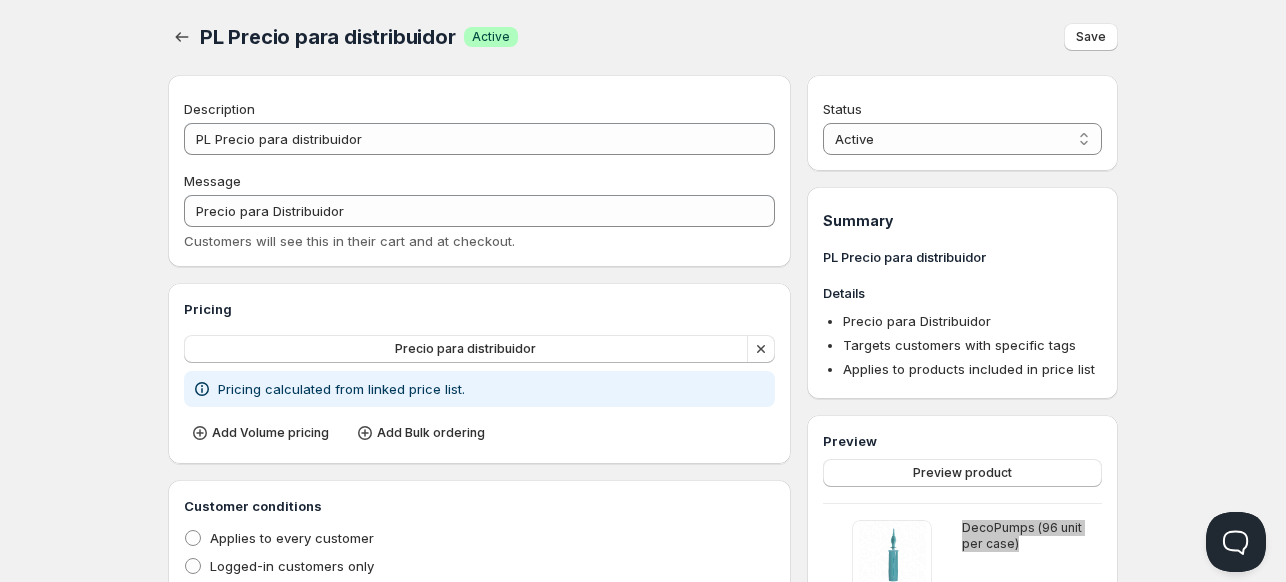 scroll, scrollTop: 0, scrollLeft: 0, axis: both 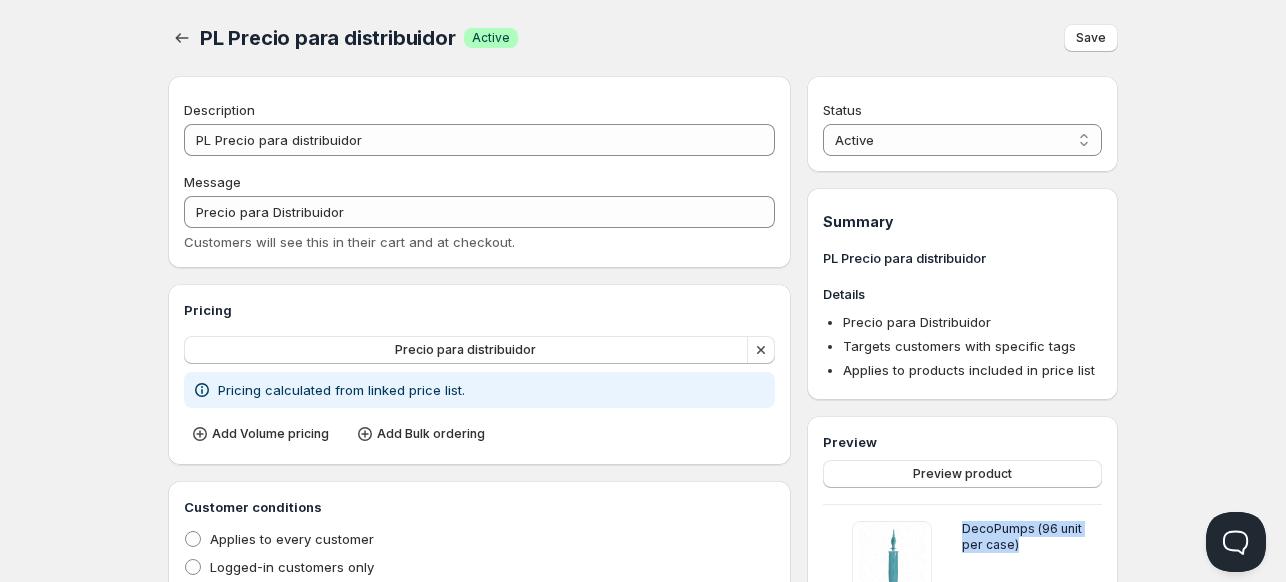 click on "Save" at bounding box center [1091, 38] 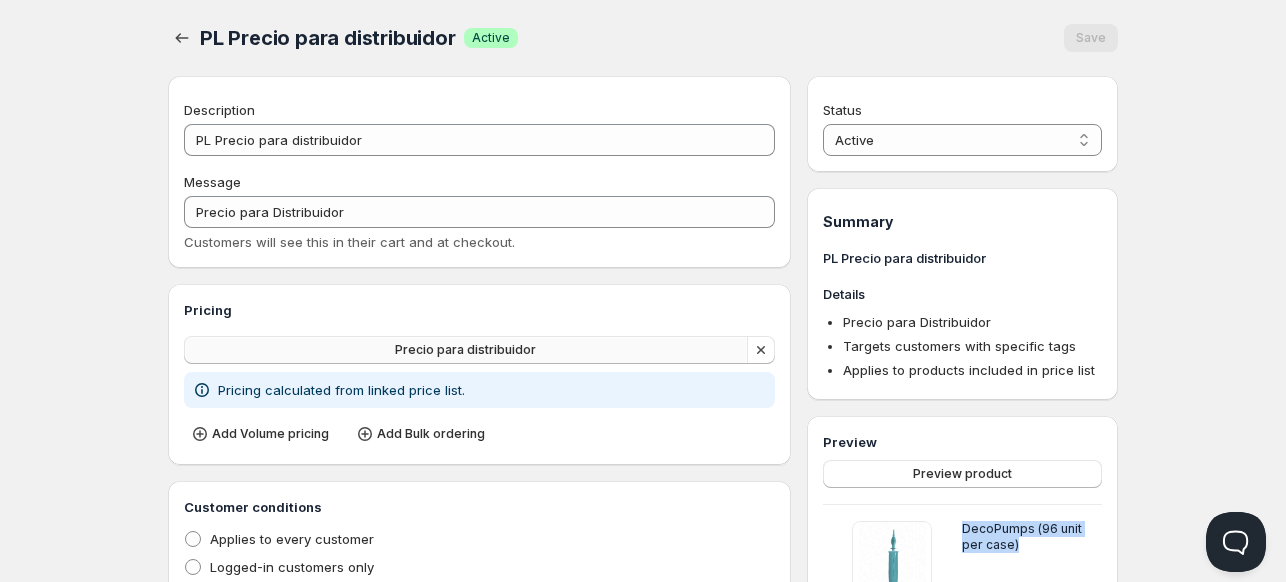 click on "Precio para distribuidor" at bounding box center (466, 350) 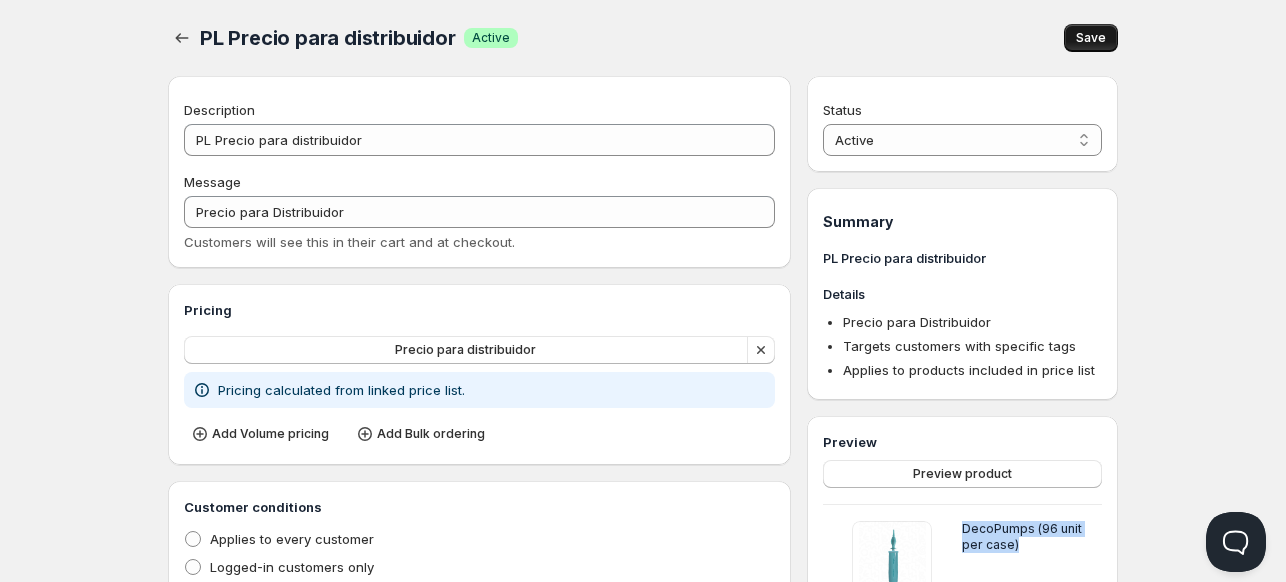 click on "Save" at bounding box center (1091, 38) 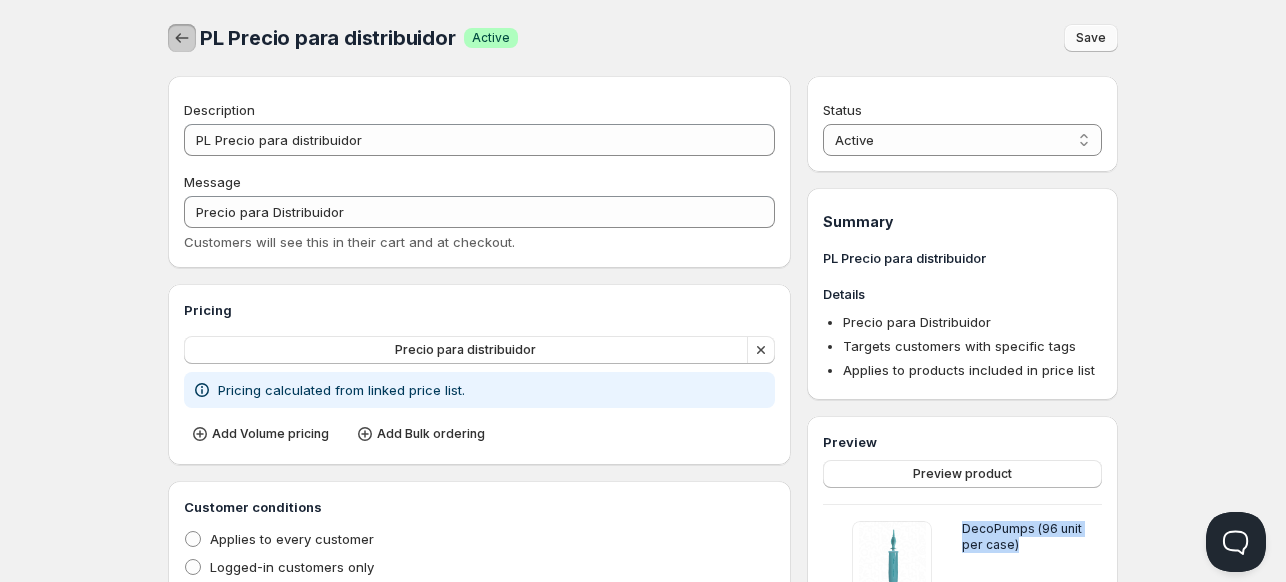 click 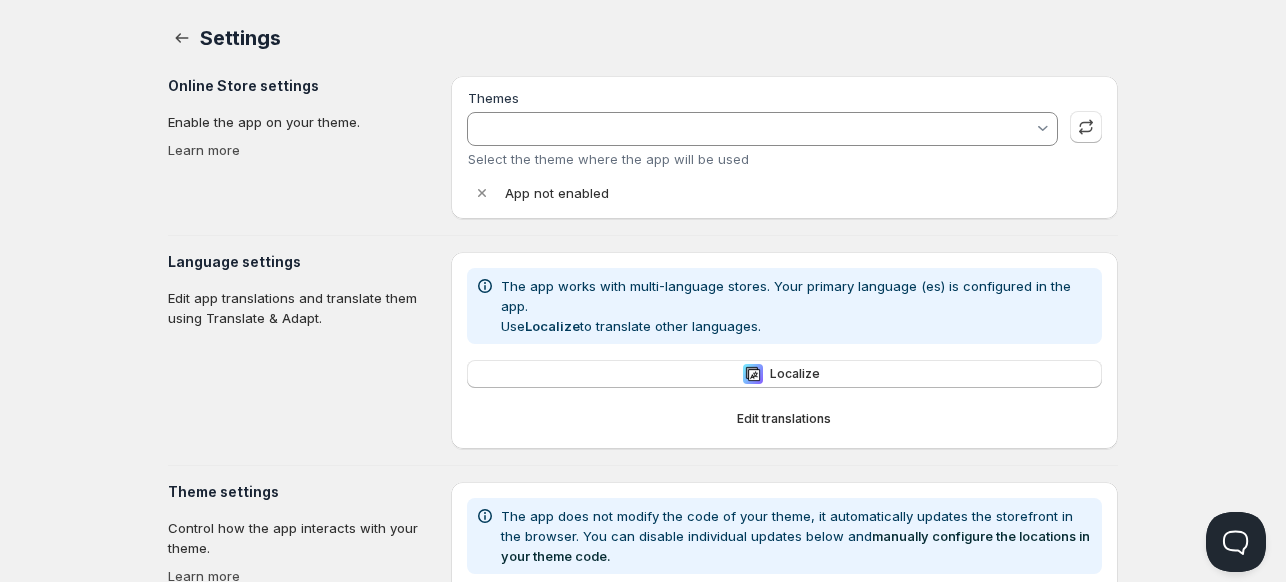 type on "Empire Customized by Acelat 27062025" 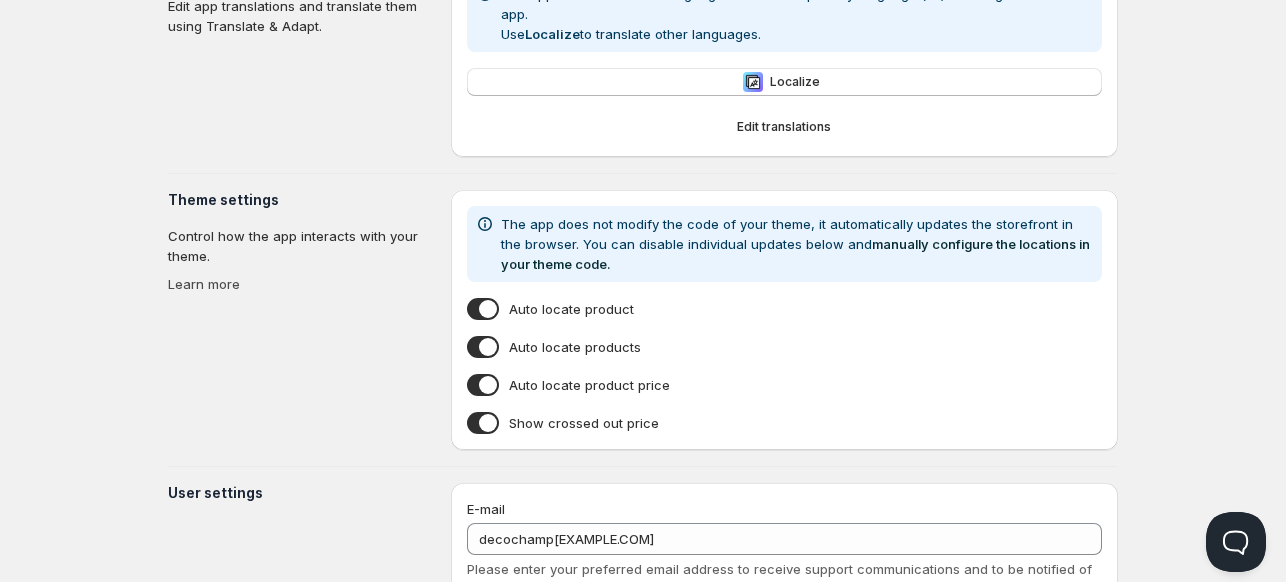 scroll, scrollTop: 548, scrollLeft: 0, axis: vertical 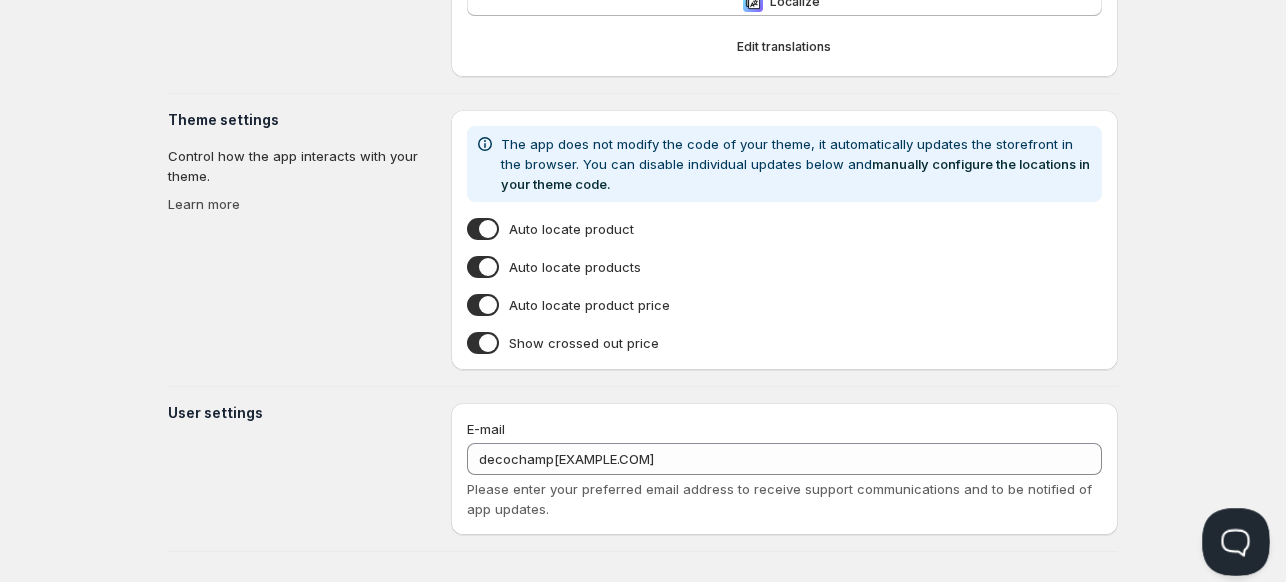 click at bounding box center (1232, 538) 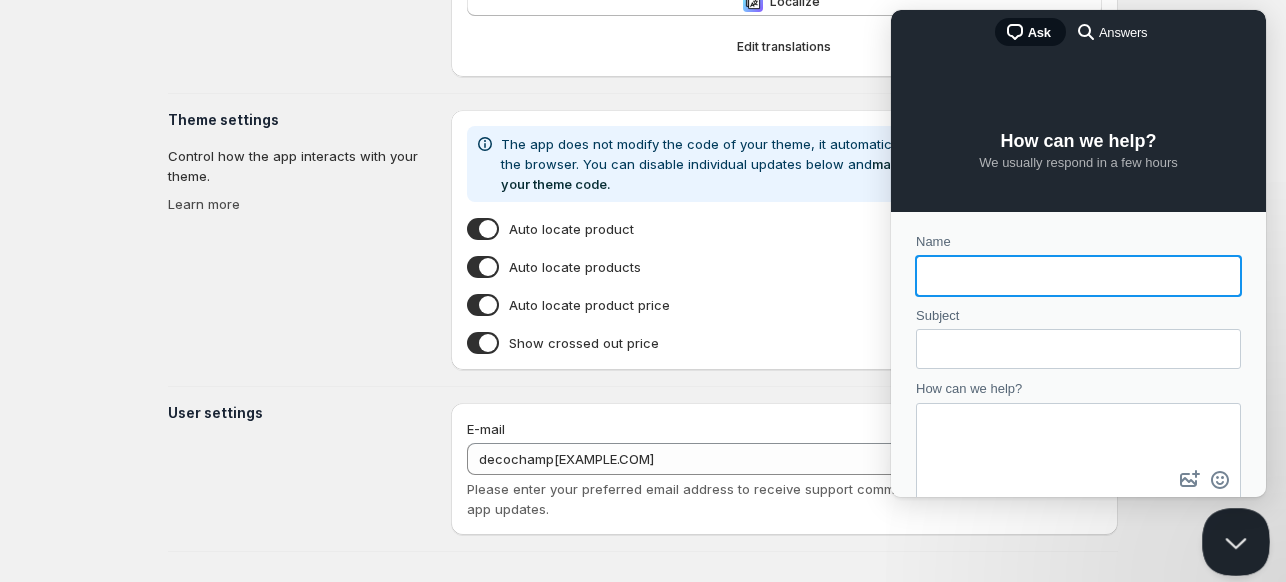 scroll, scrollTop: 0, scrollLeft: 0, axis: both 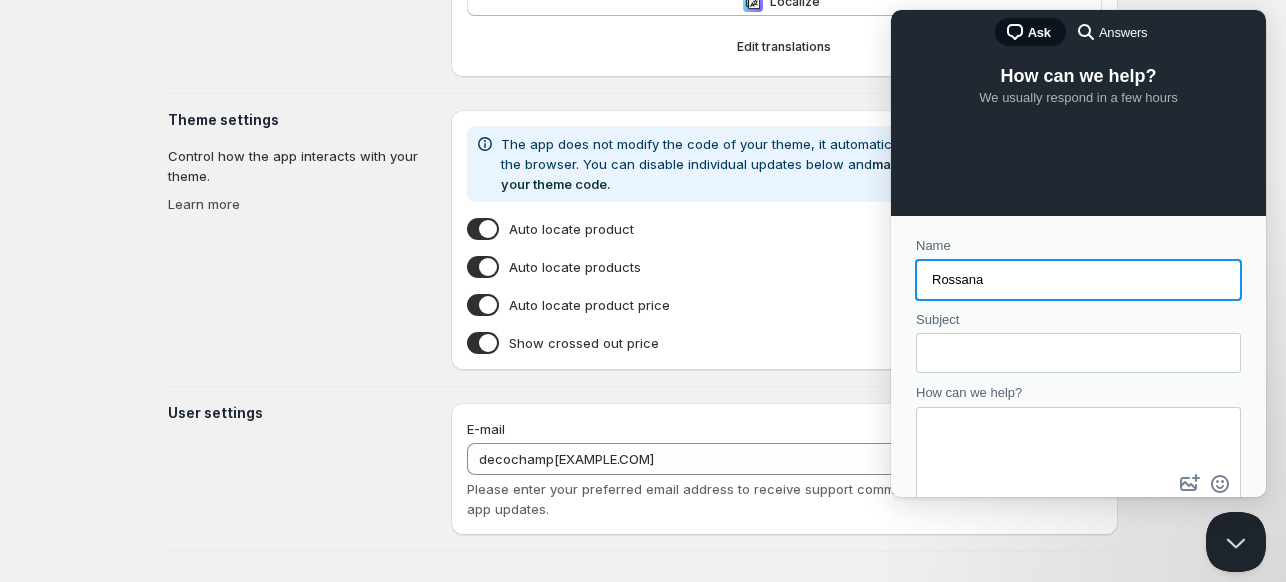 type on "Rossana Bocanegra" 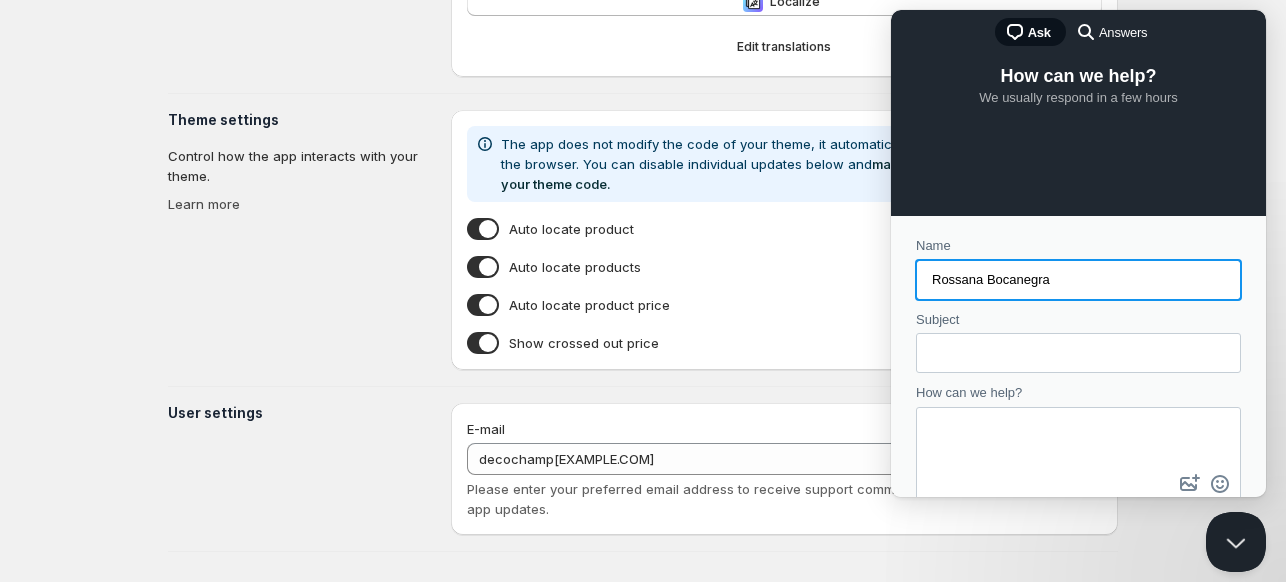 click on "Subject" at bounding box center (1078, 353) 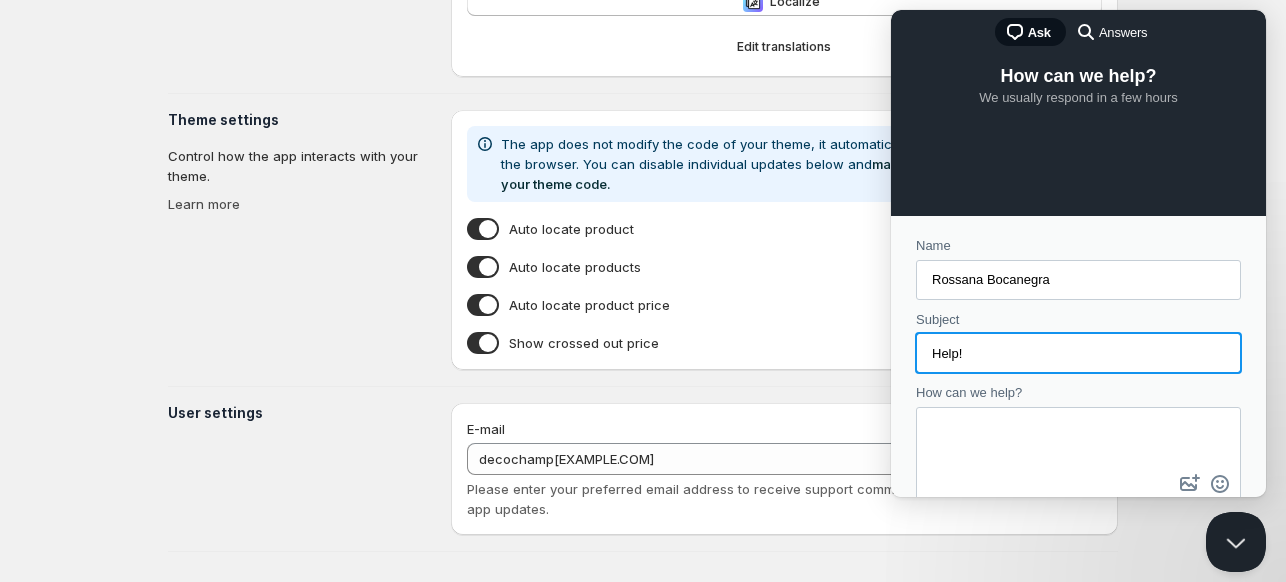 paste on "set up" 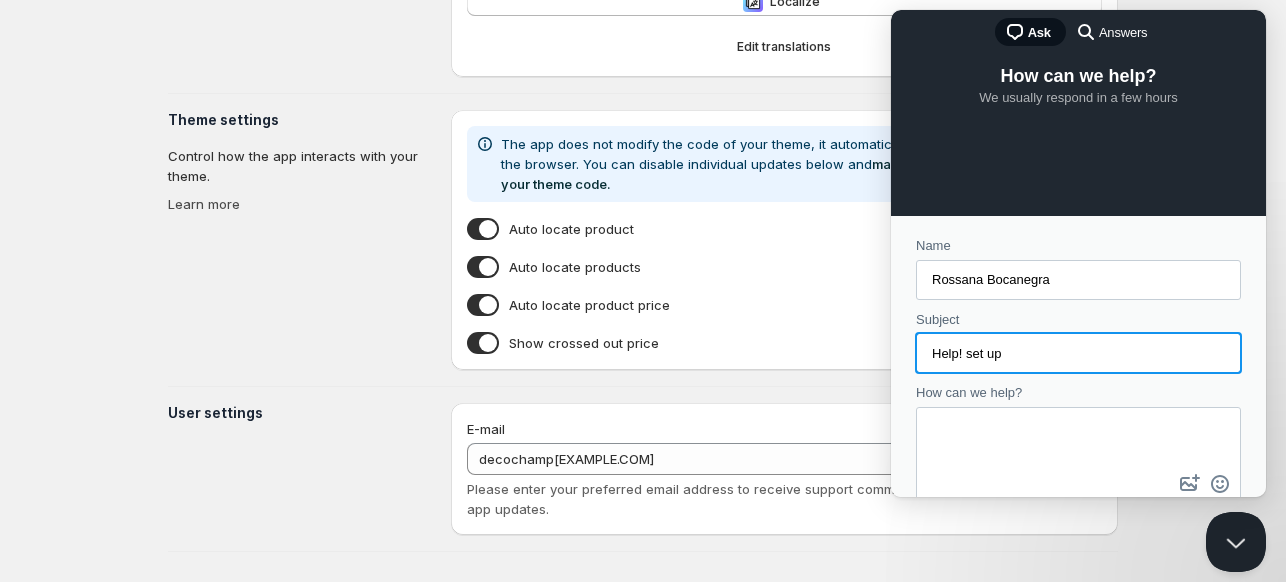 type on "Help! set up" 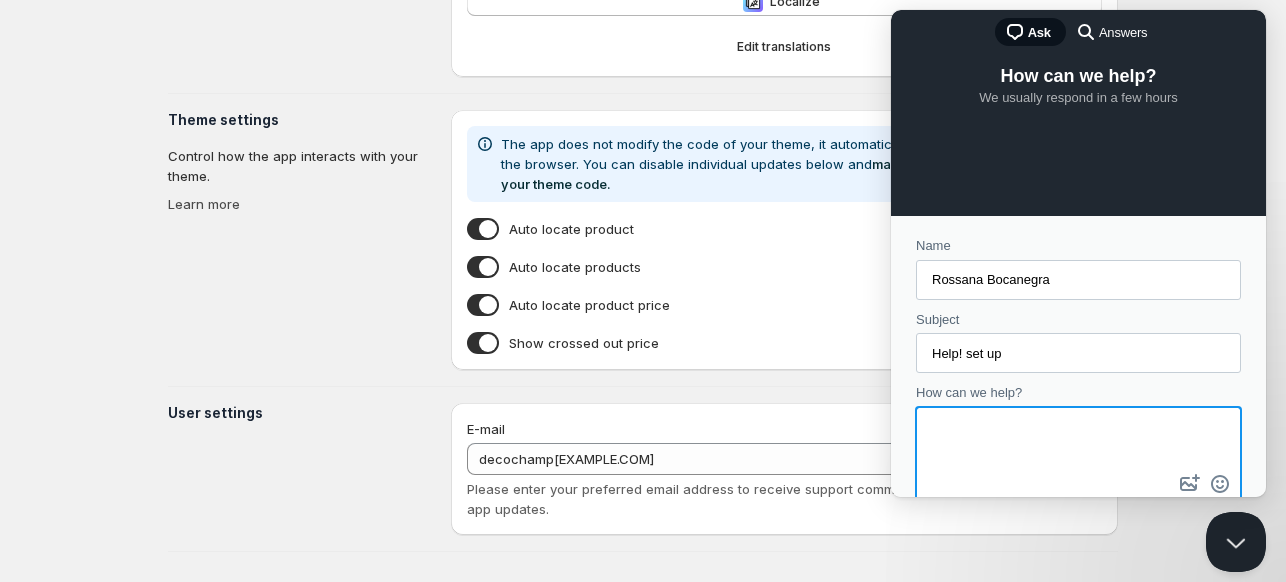 paste on "I need customers who are created and have the B2B and “Distributor” label. When they log in, they should see the prices  configured in the application's price list. Can you help me because this is not  activated?" 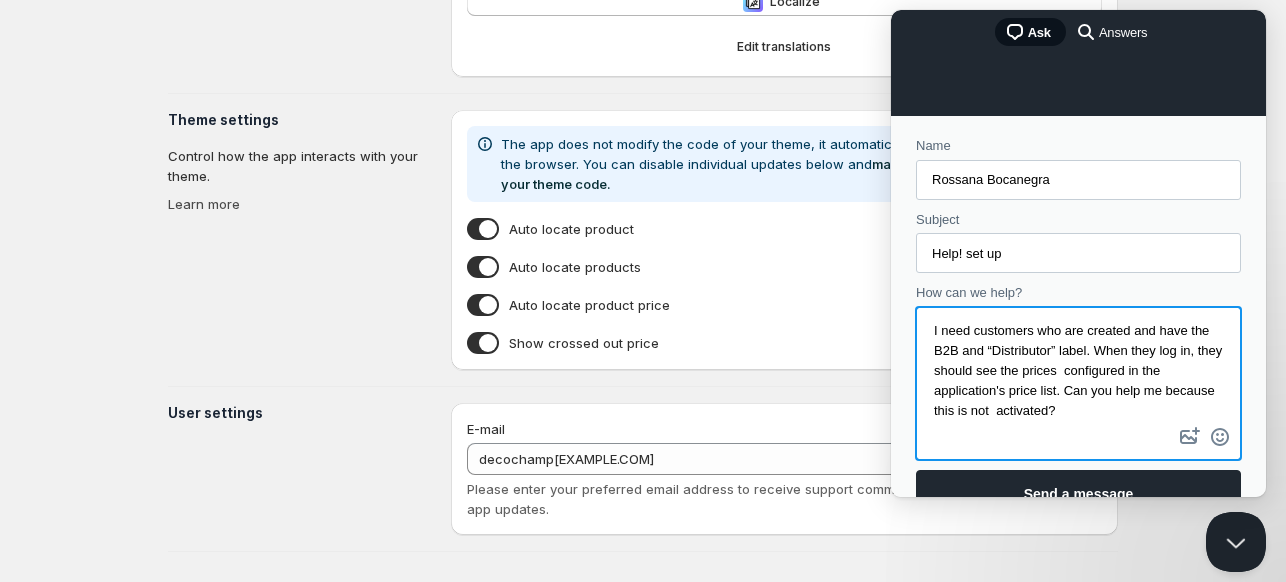 scroll, scrollTop: 206, scrollLeft: 0, axis: vertical 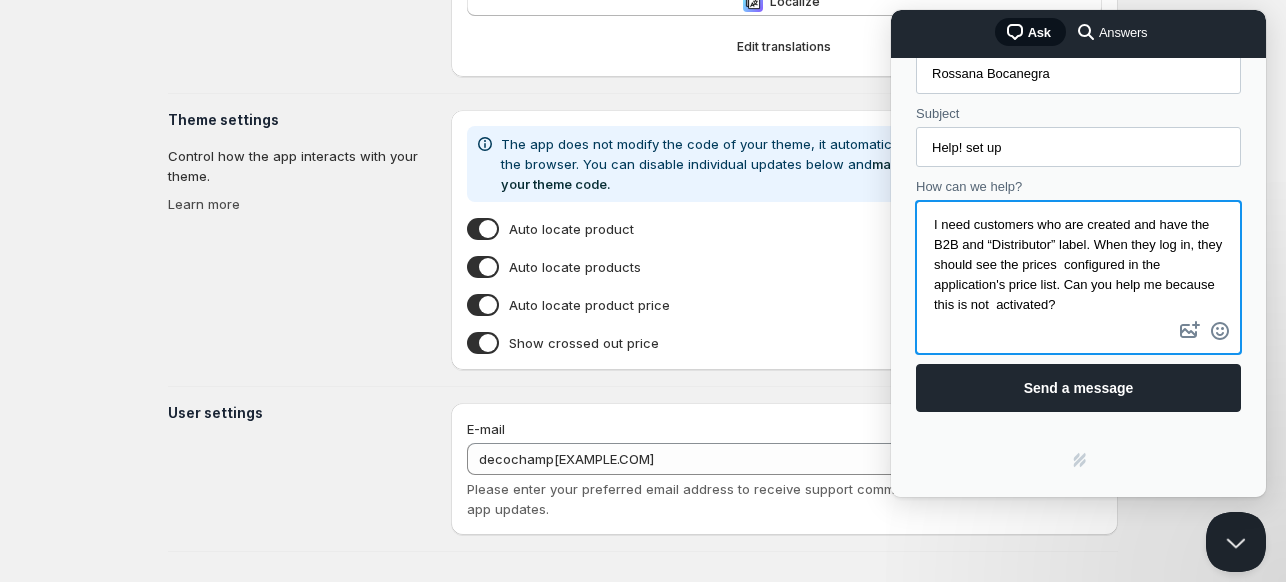 type on "I need customers who are created and have the B2B and “Distributor” label. When they log in, they should see the prices  configured in the application's price list. Can you help me because this is not  activated?" 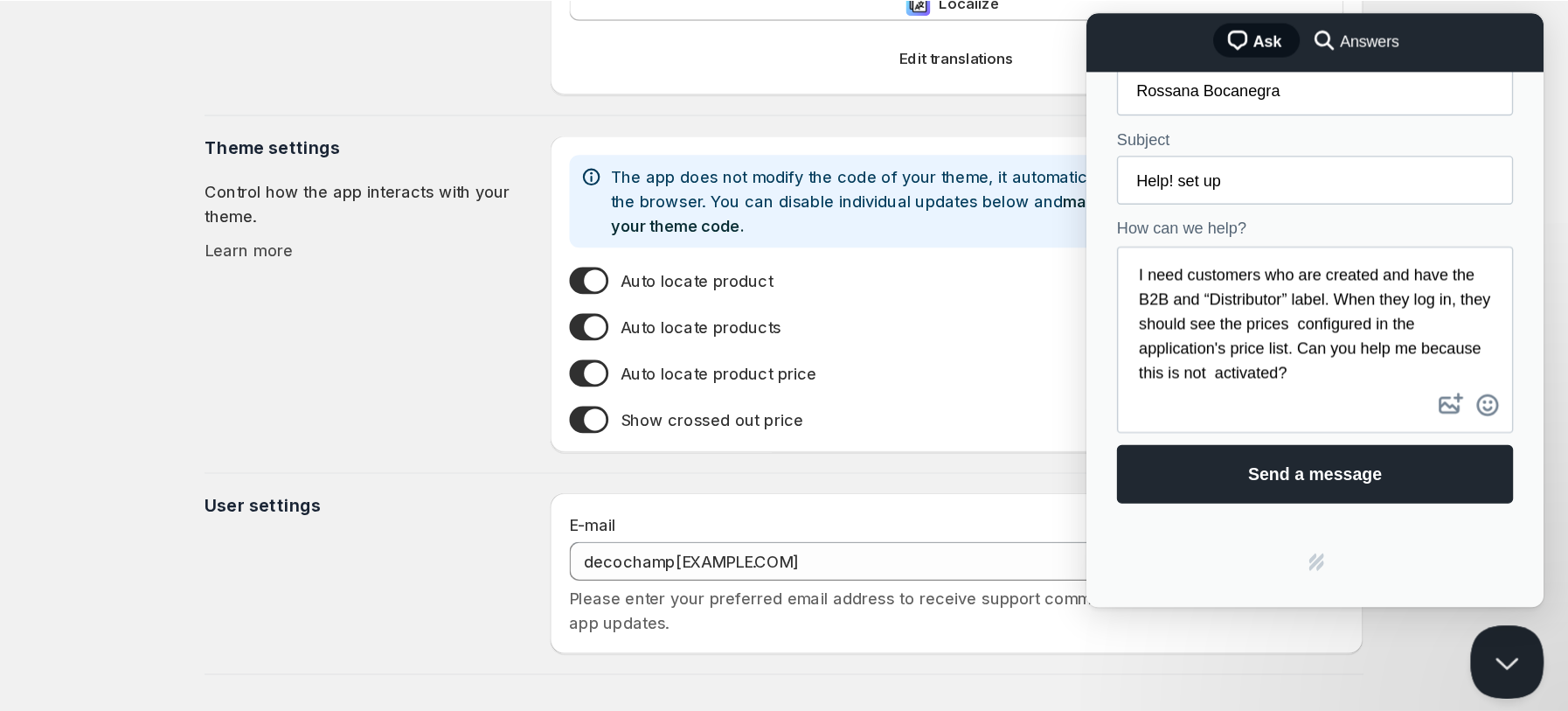scroll, scrollTop: 278, scrollLeft: 0, axis: vertical 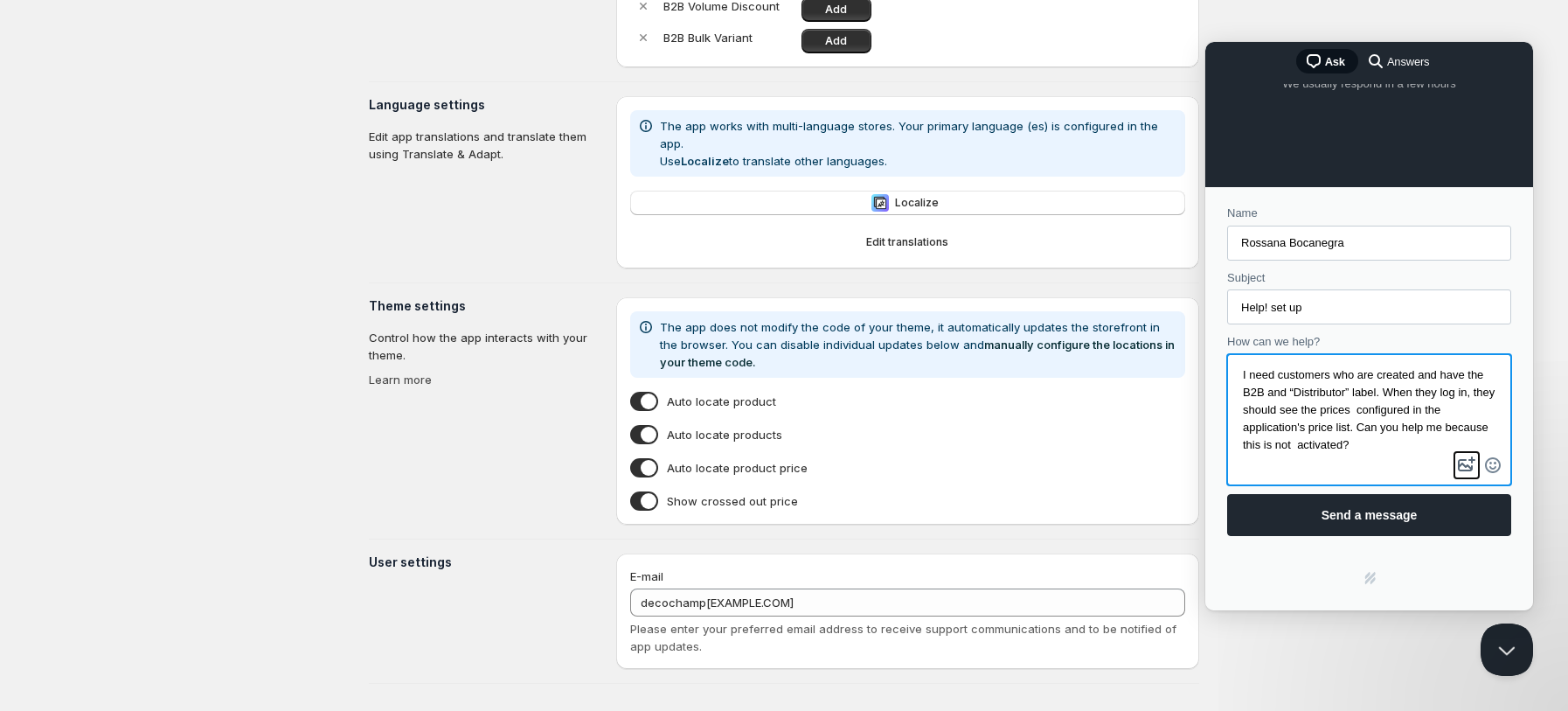 click on "image-plus" at bounding box center [1467, 465] 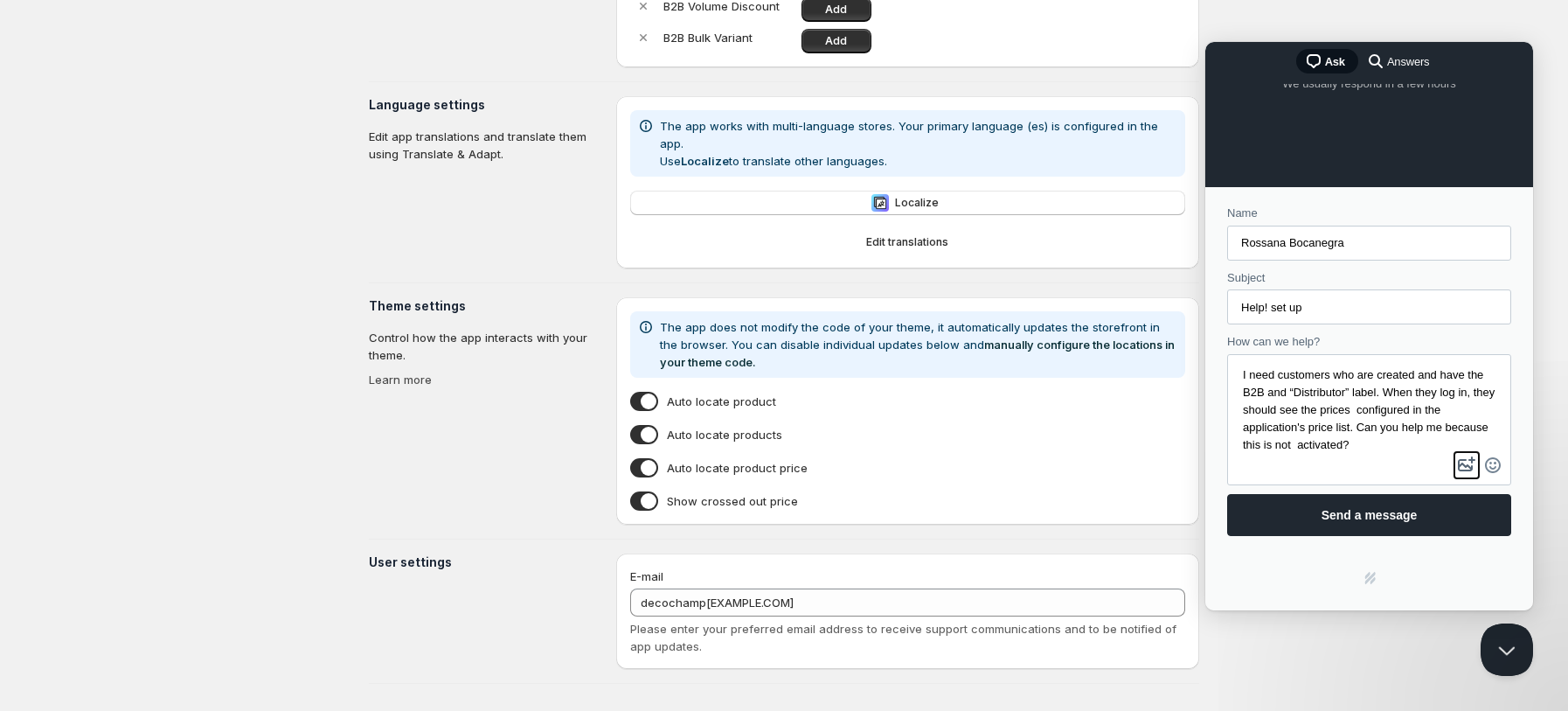type on "C:\fakepath\Sin título.png" 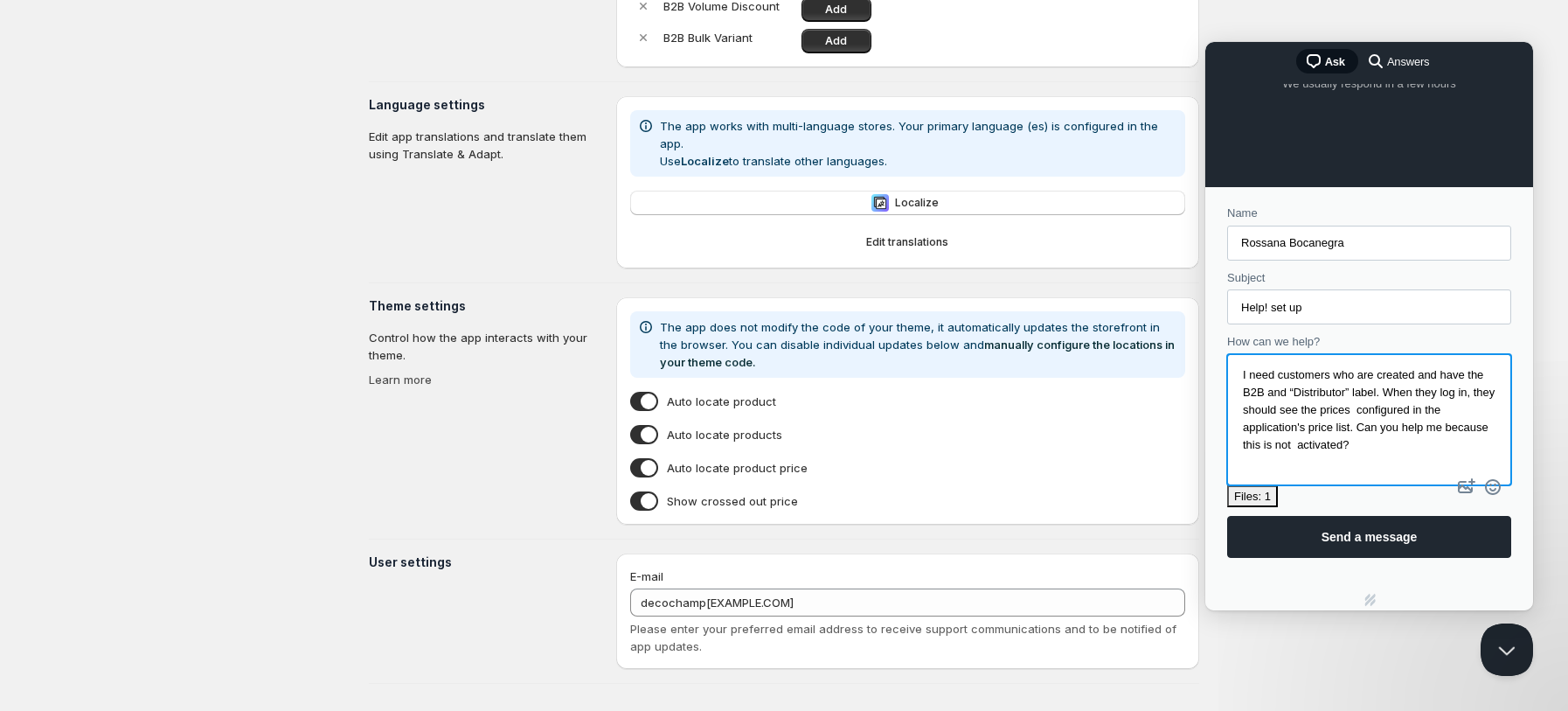 scroll, scrollTop: 29, scrollLeft: 0, axis: vertical 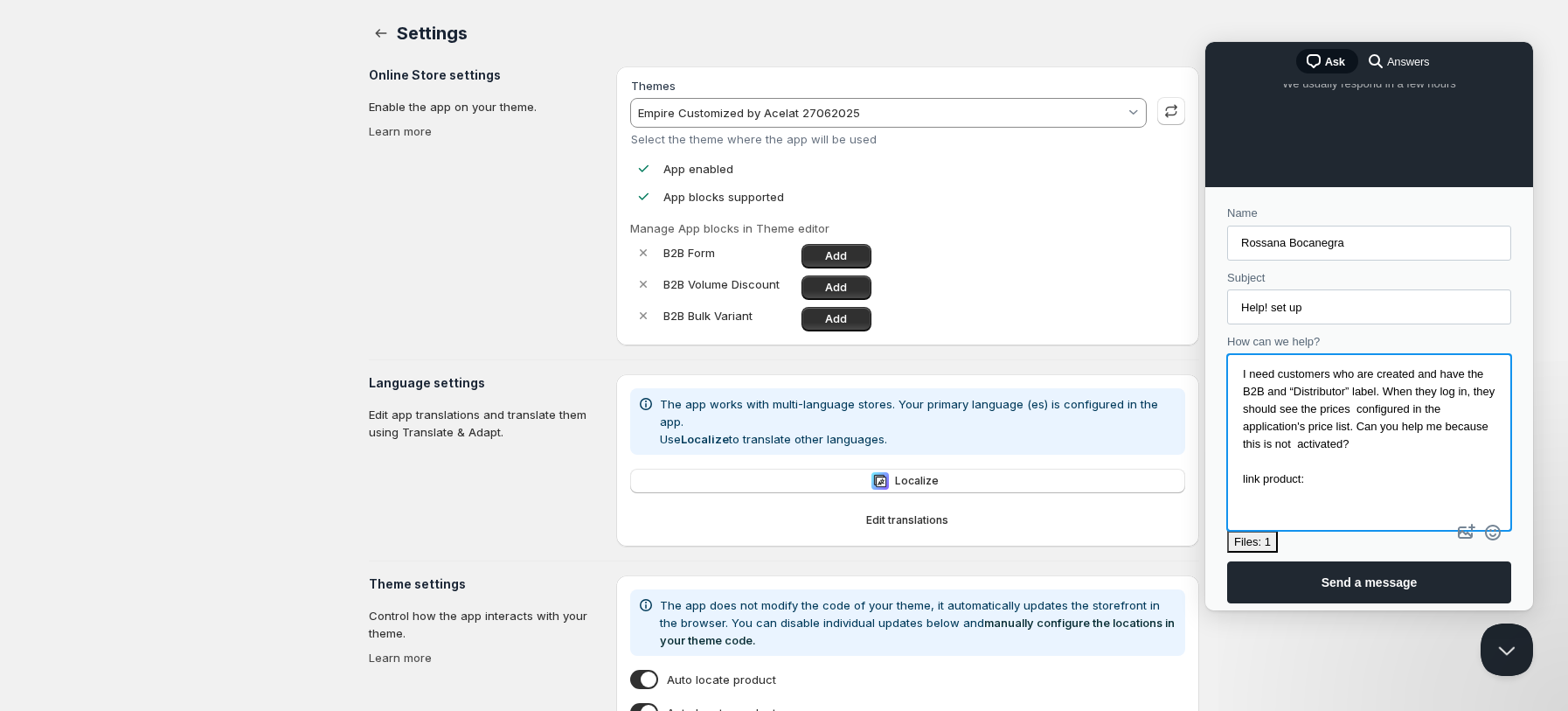 paste on "https://decochamp-latam.com/products/decopump-n3hq?_pos=3&_psq=decopum&_ss=e&_v=1.0" 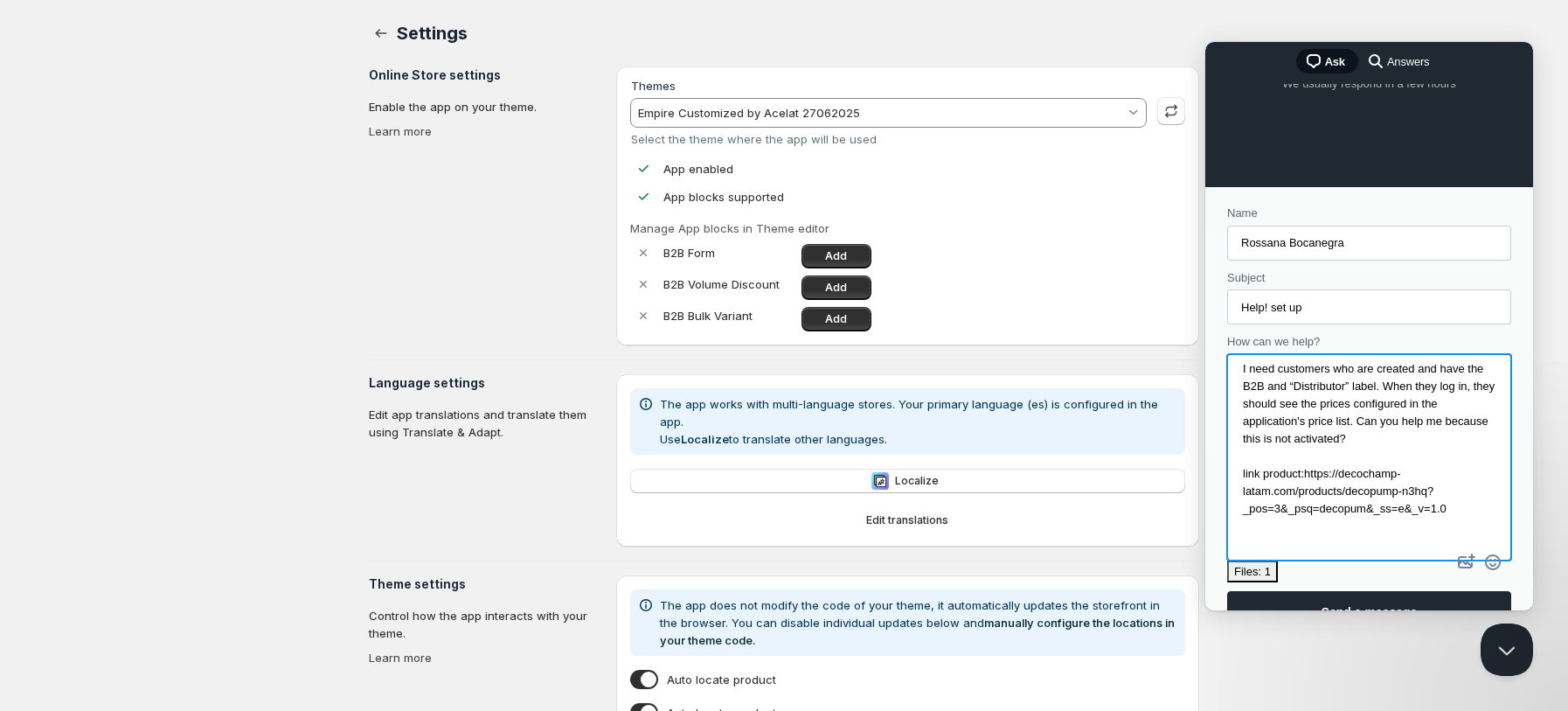 scroll, scrollTop: 0, scrollLeft: 0, axis: both 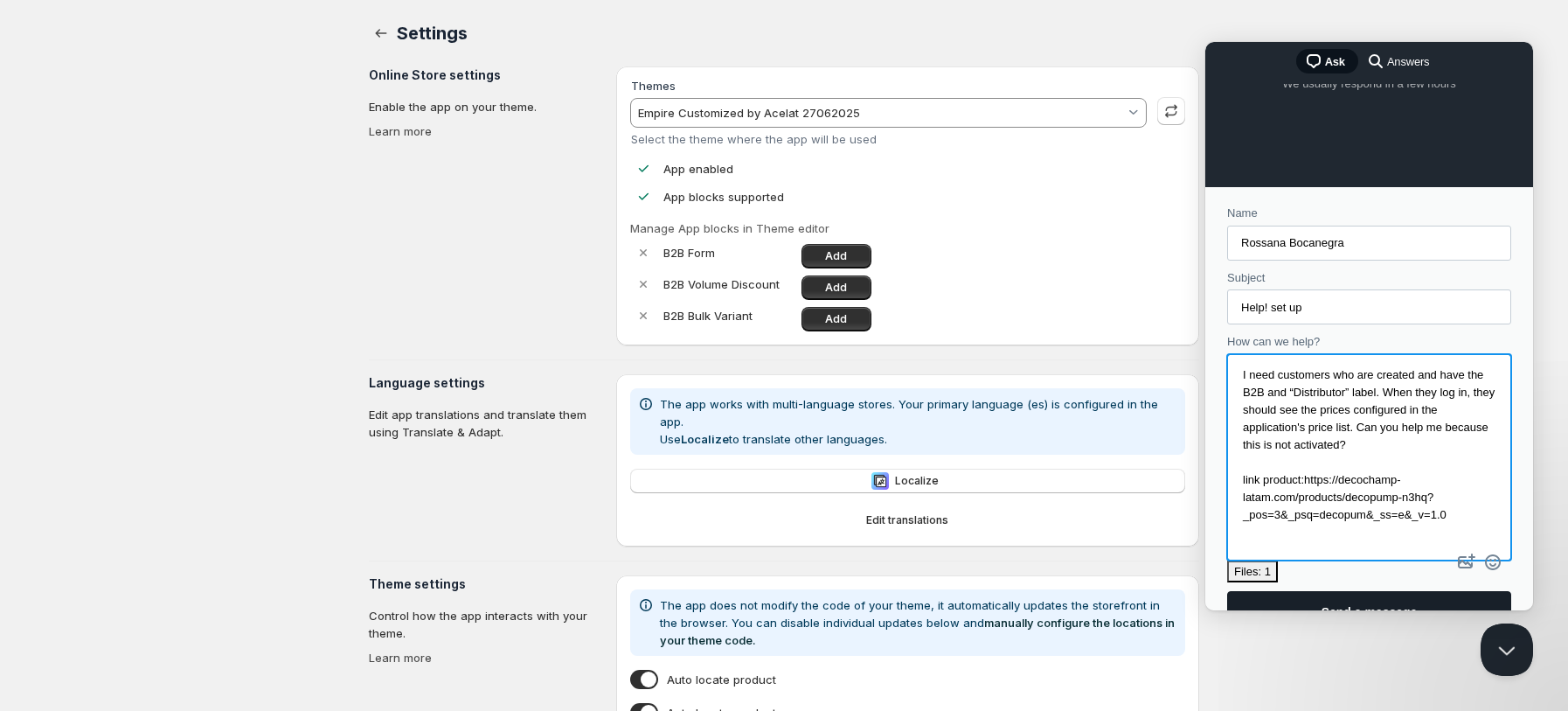 type on "I need customers who are created and have the B2B and “Distributor” label. When they log in, they should see the prices configured in the application's price list. Can you help me because this is not activated?
link product:https://decochamp-latam.com/products/decopump-n3hq?_pos=3&_psq=decopum&_ss=e&_v=1.0" 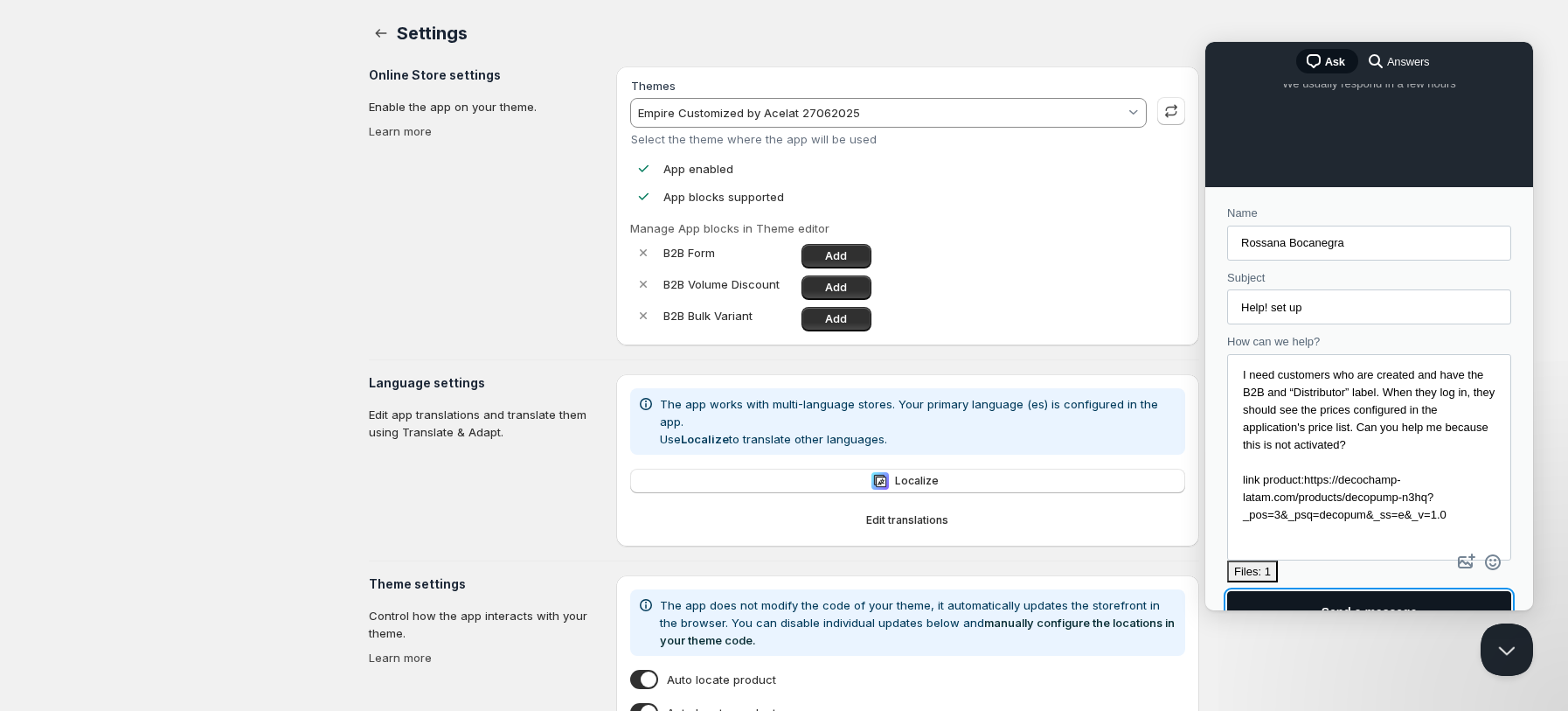 click on "Send a message" at bounding box center (1370, 612) 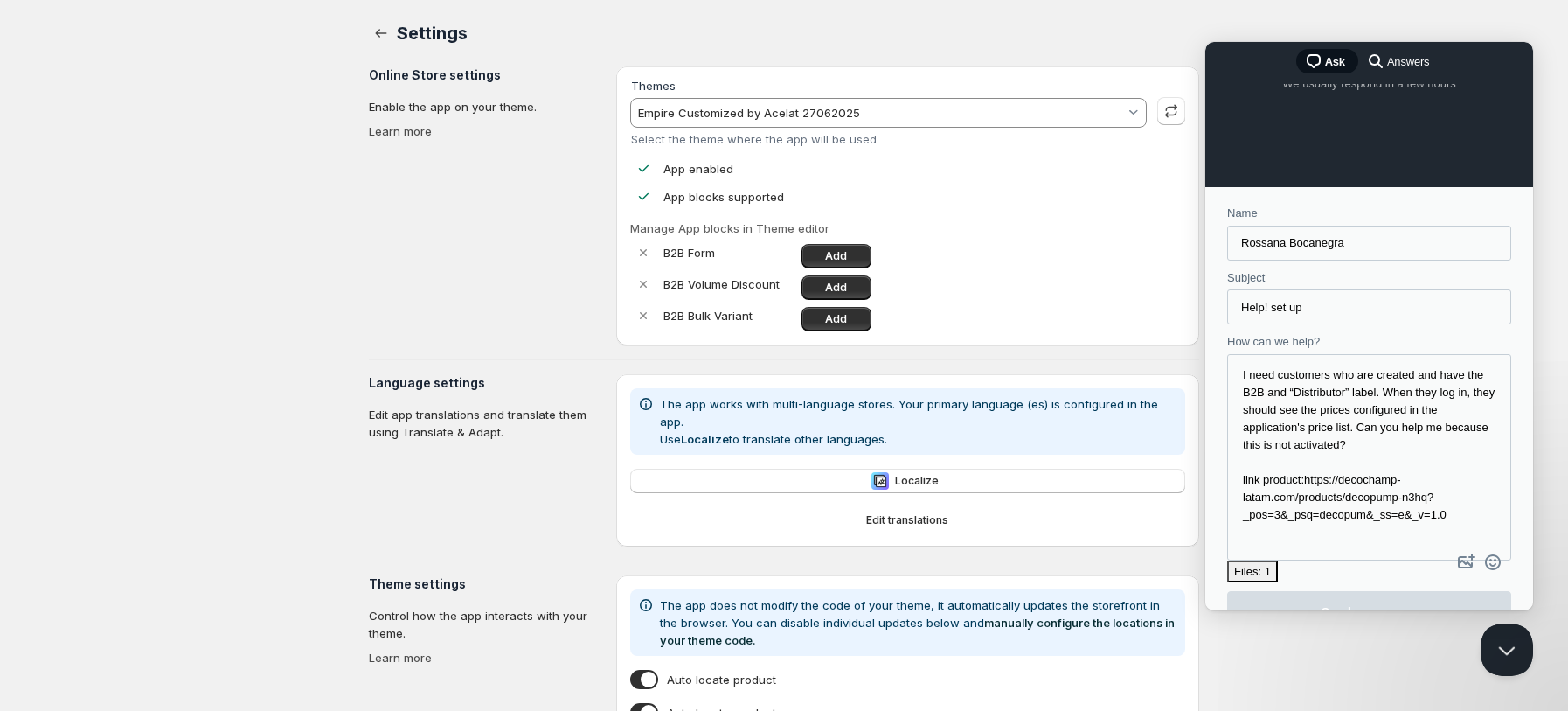 scroll, scrollTop: 0, scrollLeft: 0, axis: both 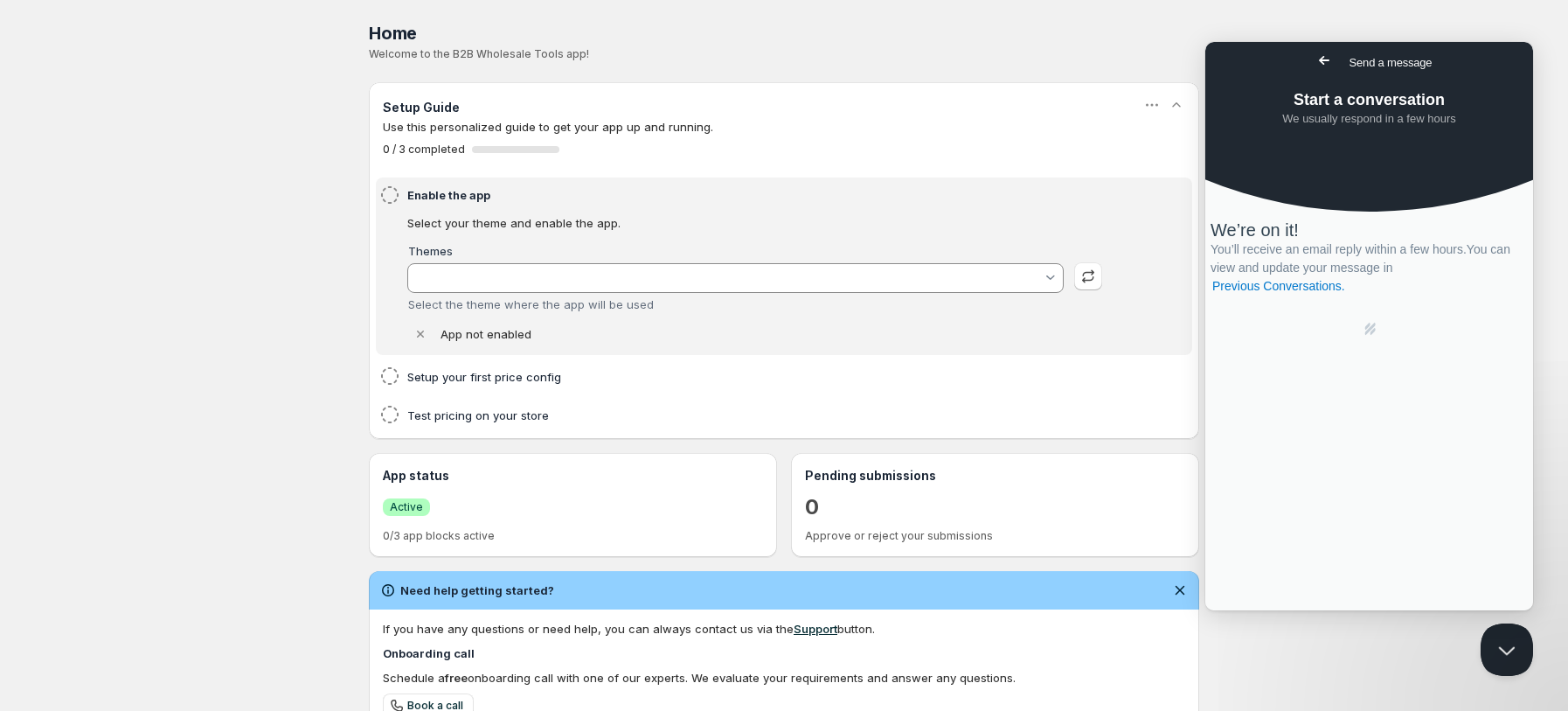 type on "Empire Customized by Acelat 27062025" 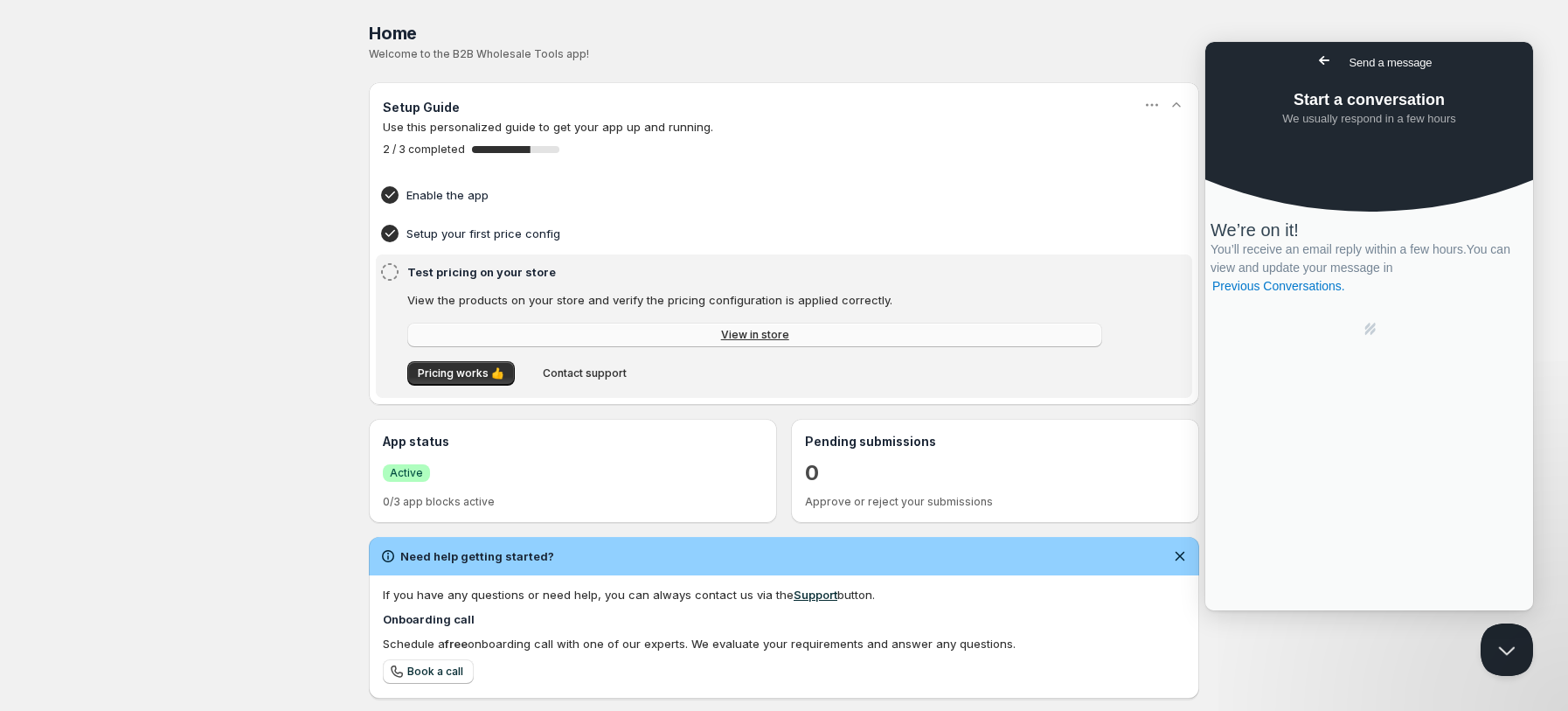 click on "View in store" at bounding box center [754, 335] 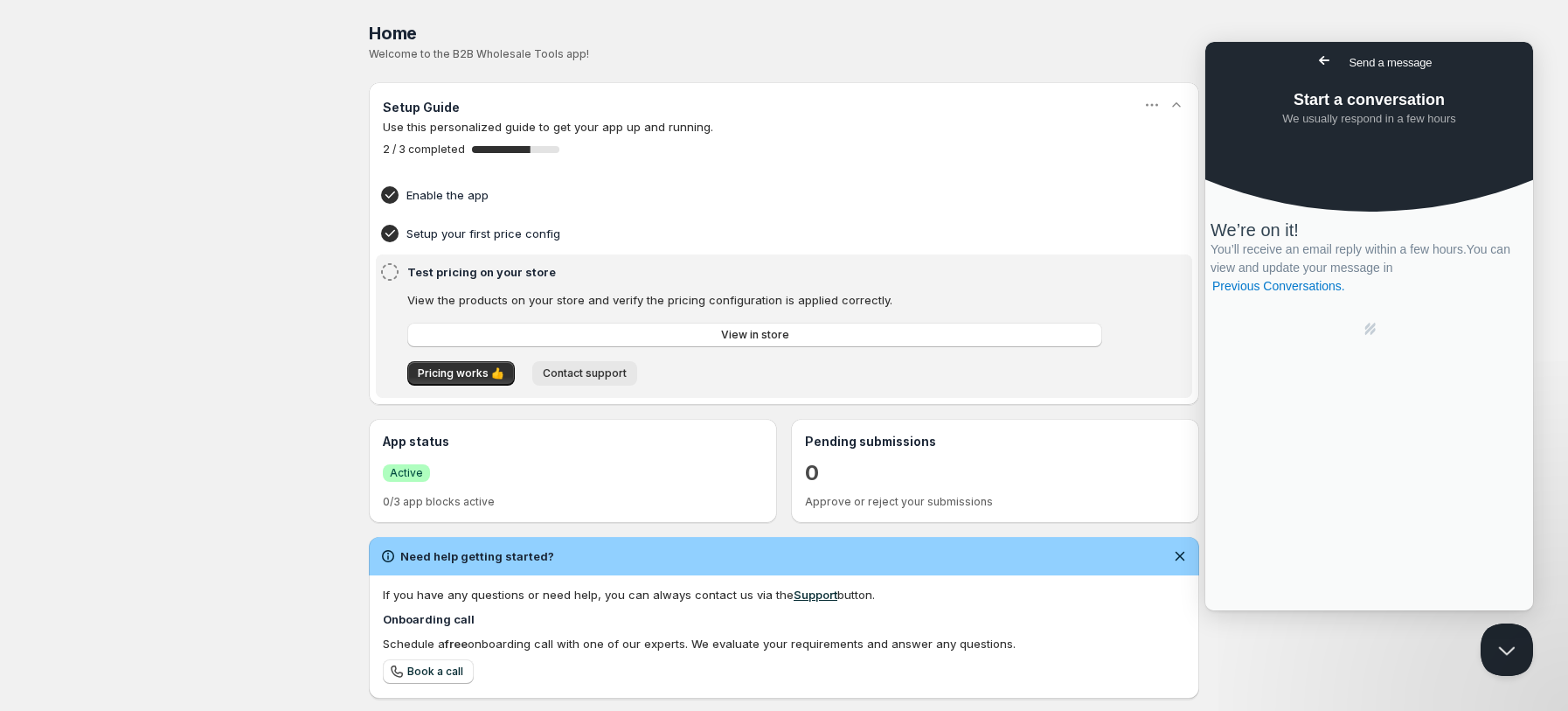 click on "Contact support" at bounding box center (585, 373) 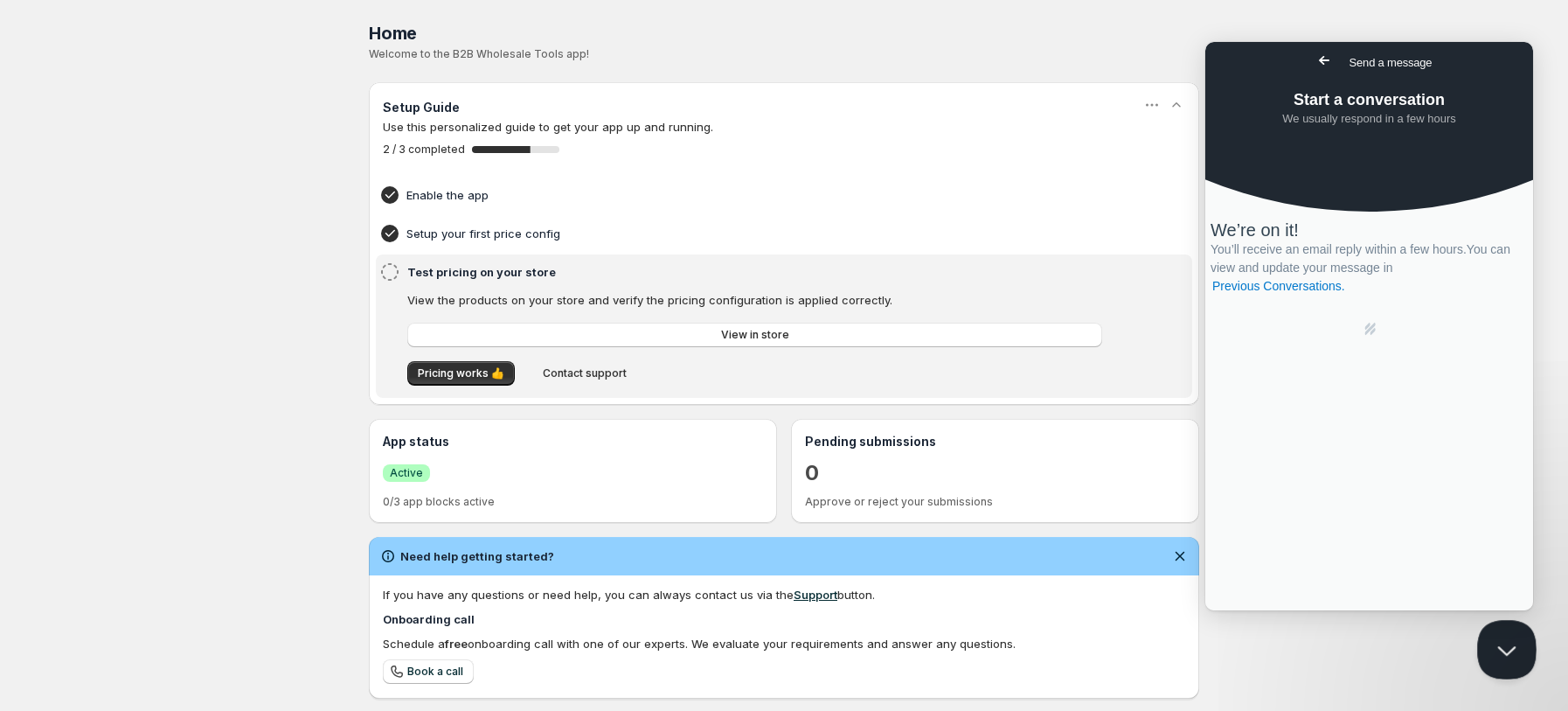click at bounding box center (1503, 646) 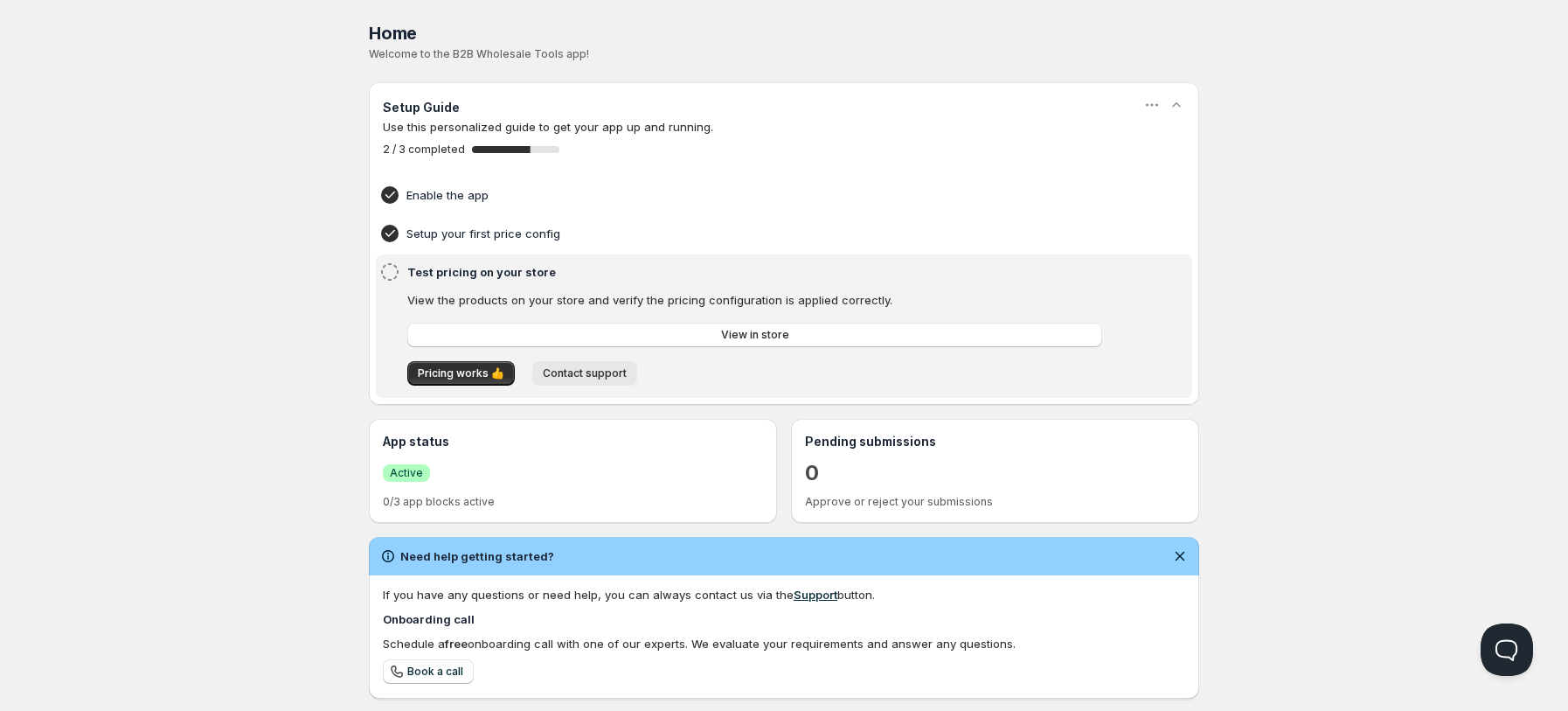 click on "Contact support" at bounding box center [585, 373] 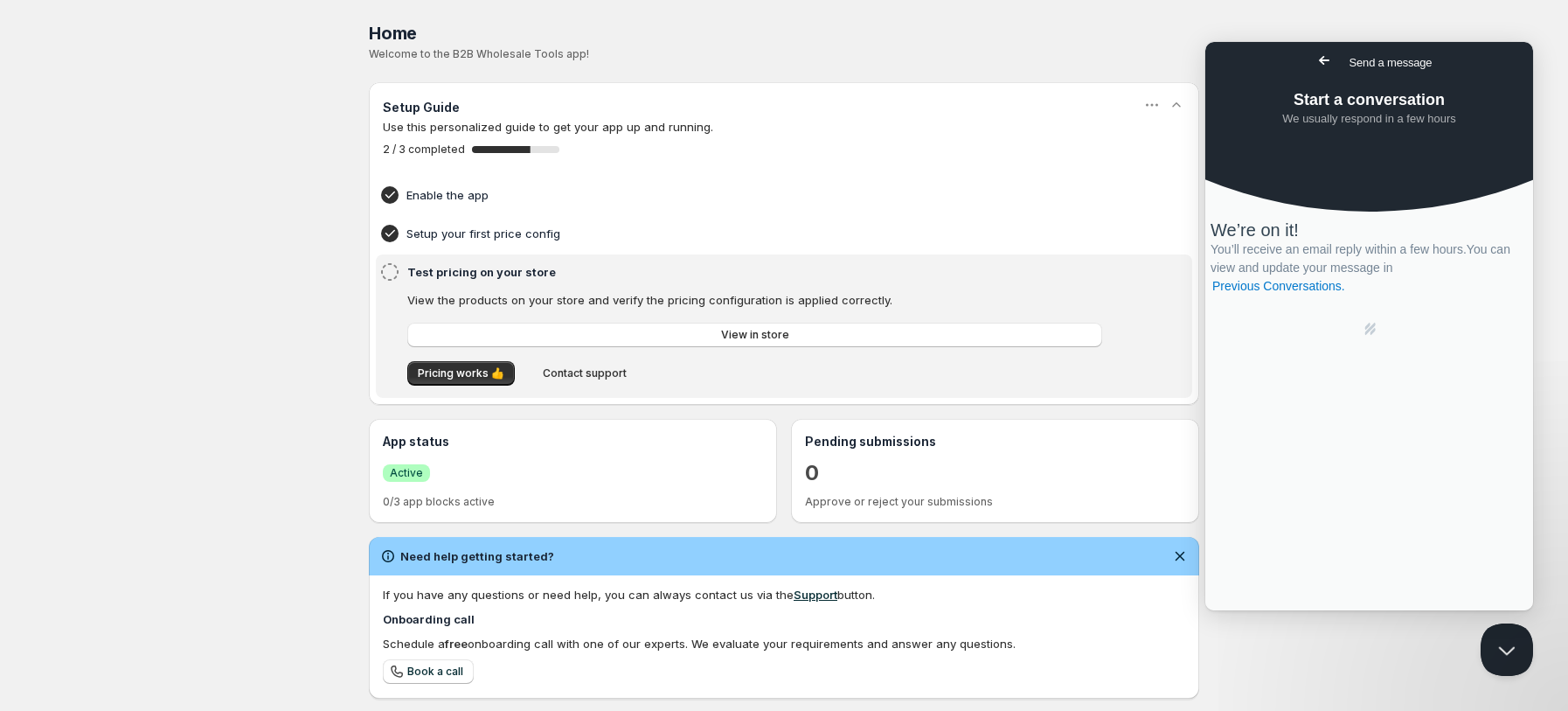 click on "Go back" at bounding box center (1324, 60) 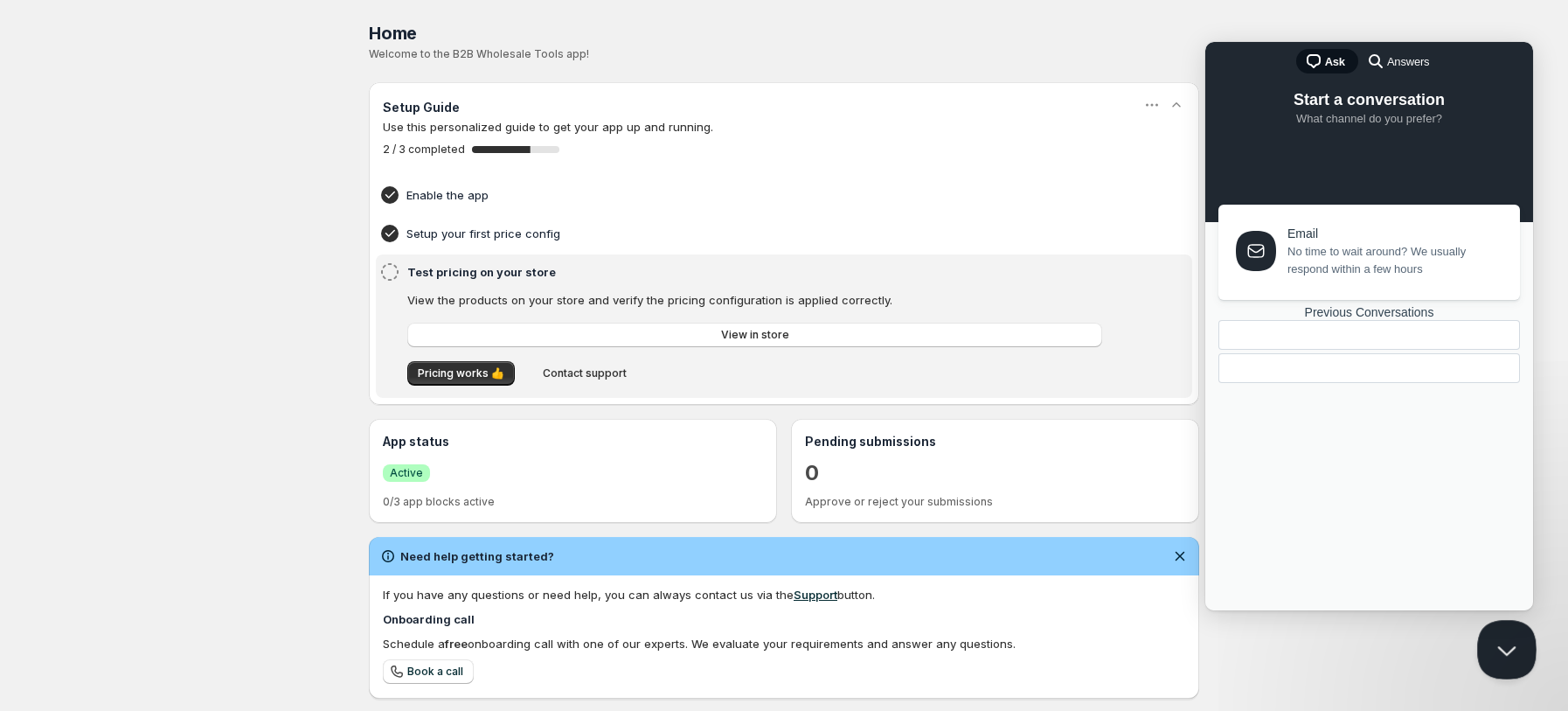 click at bounding box center (1503, 646) 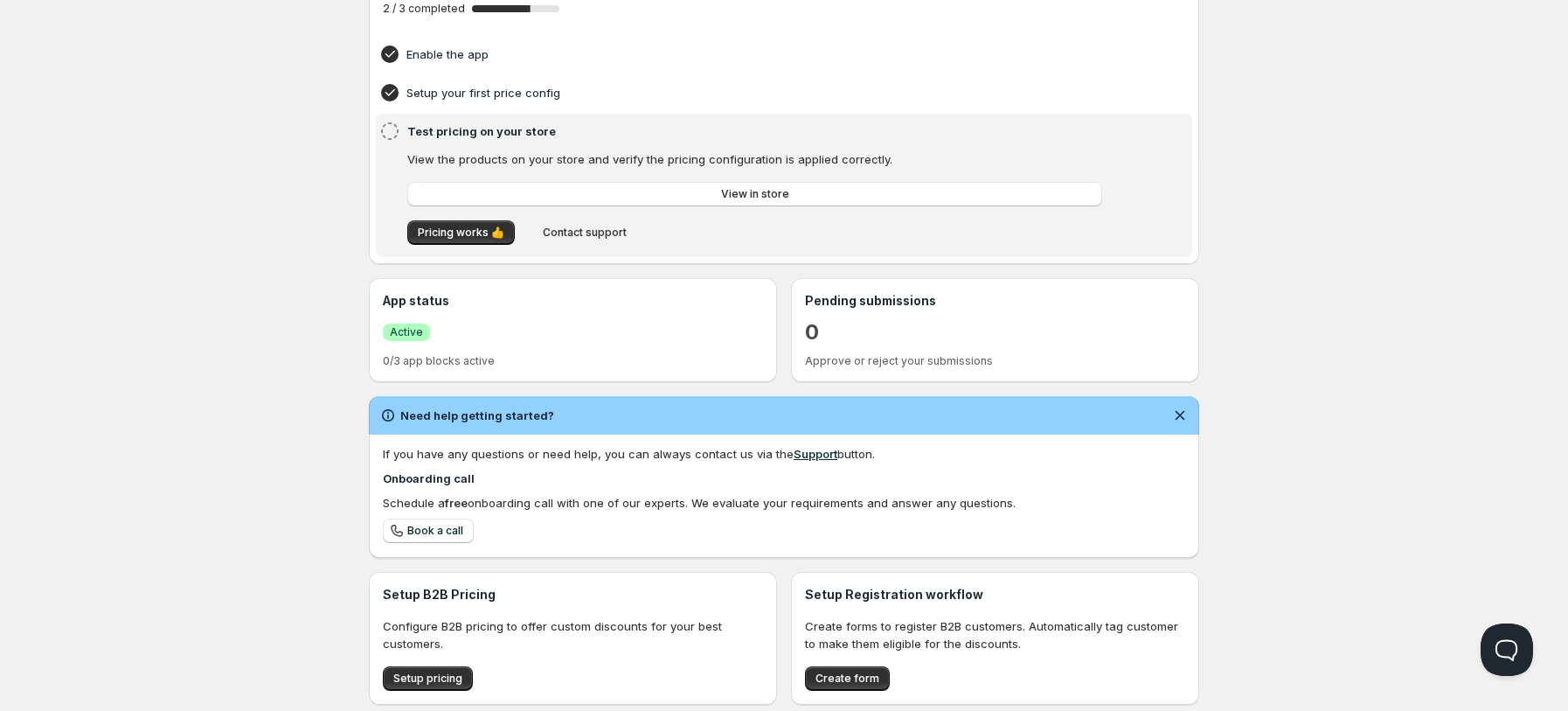 scroll, scrollTop: 309, scrollLeft: 0, axis: vertical 